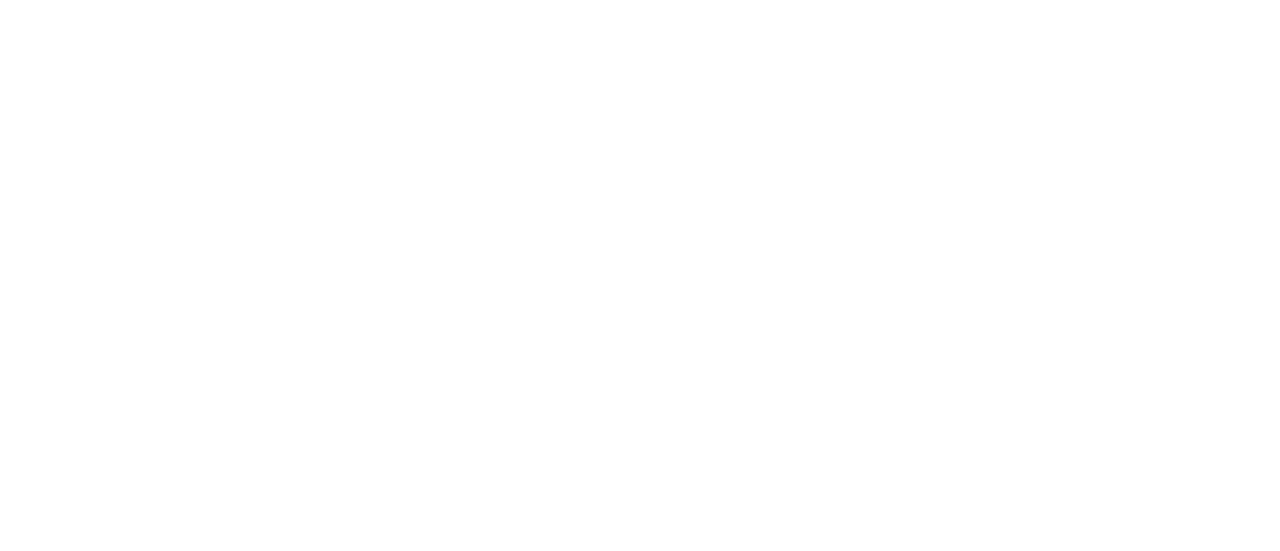 scroll, scrollTop: 0, scrollLeft: 0, axis: both 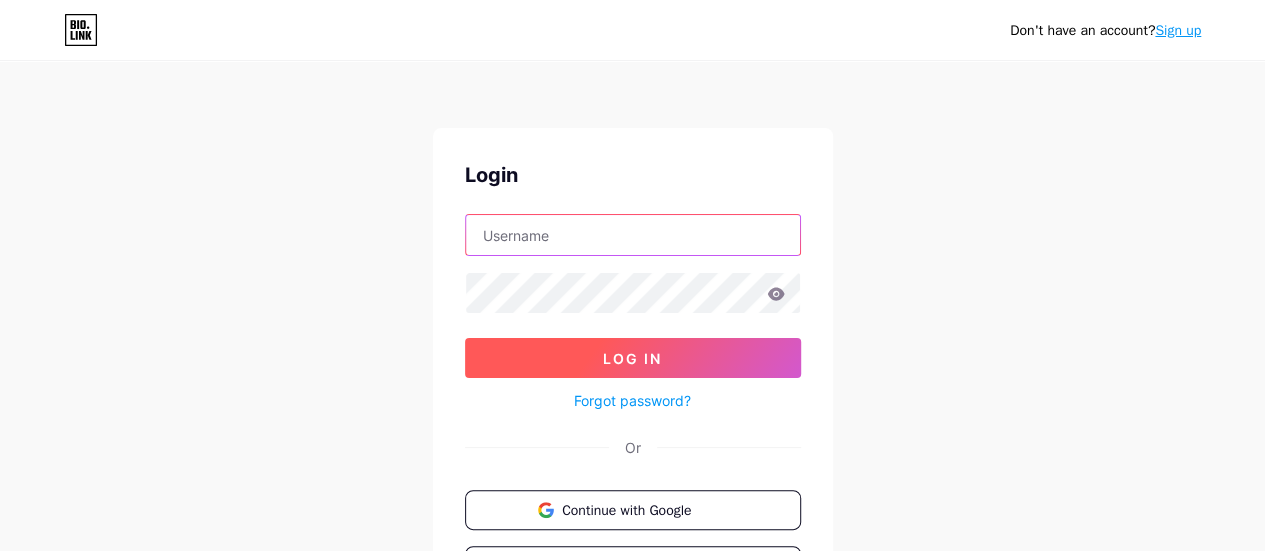 type on "[EMAIL_ADDRESS][DOMAIN_NAME]" 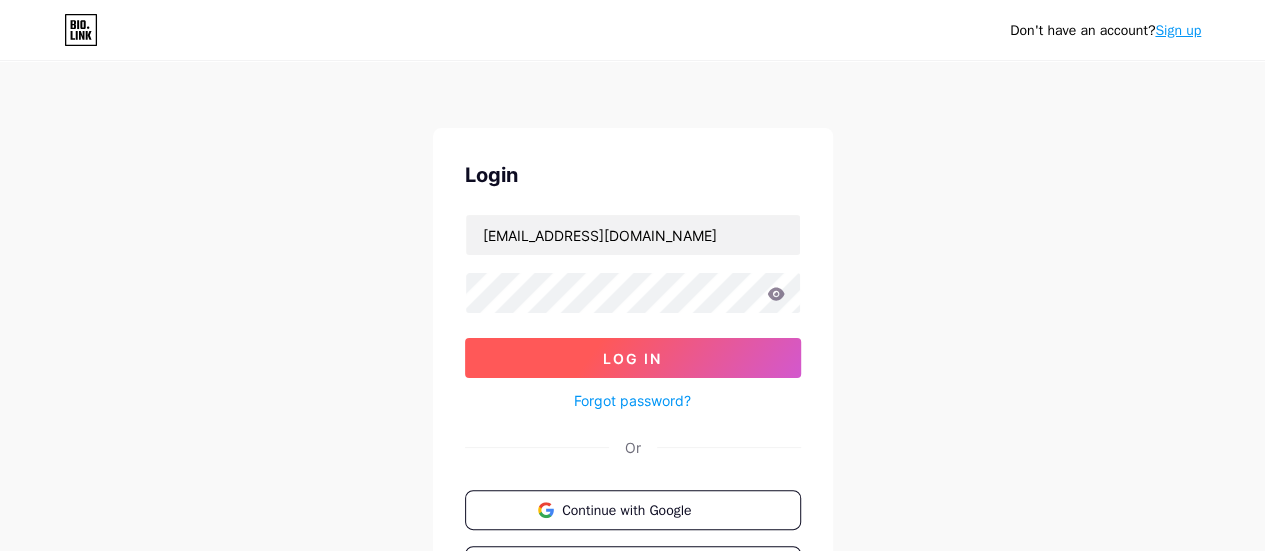 click on "Log In" at bounding box center (633, 358) 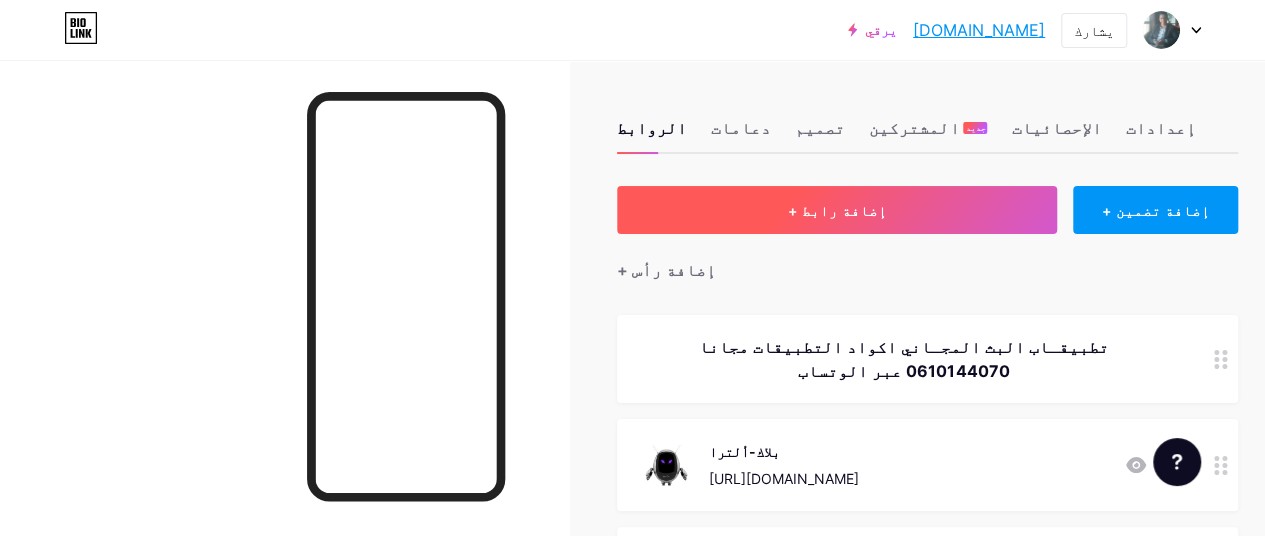 click on "+ إضافة رابط" at bounding box center [837, 210] 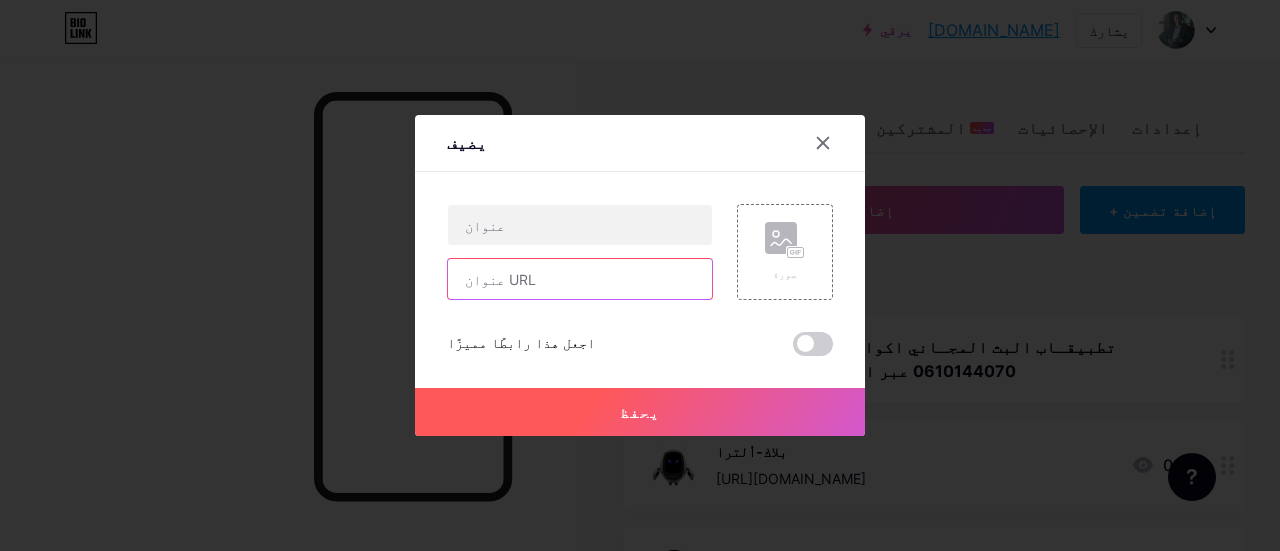 click at bounding box center [580, 279] 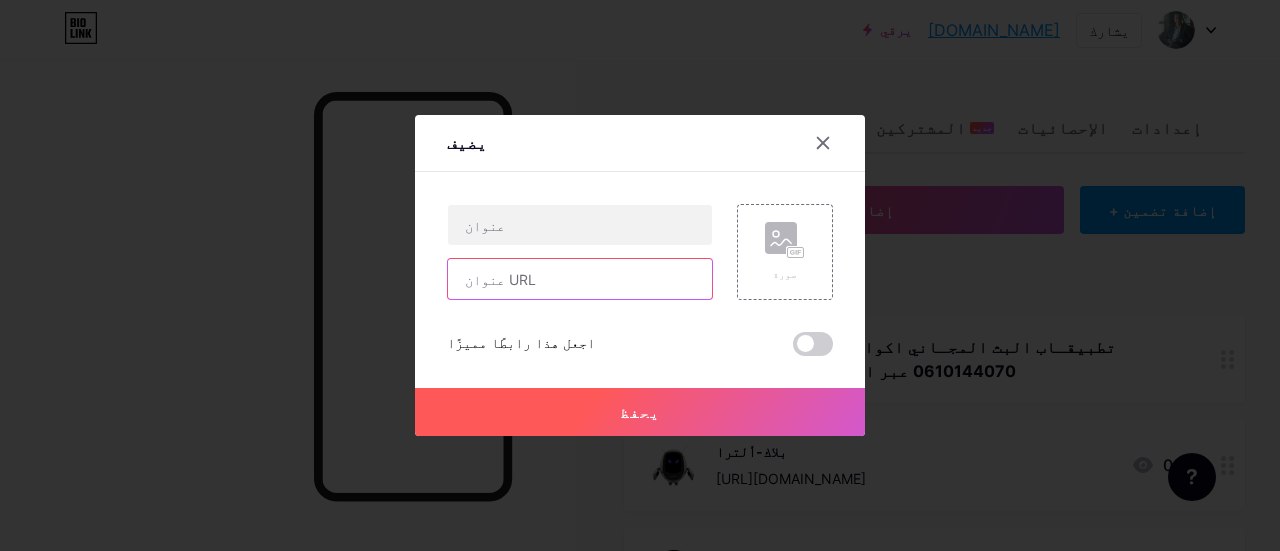 paste on "[URL][DOMAIN_NAME]" 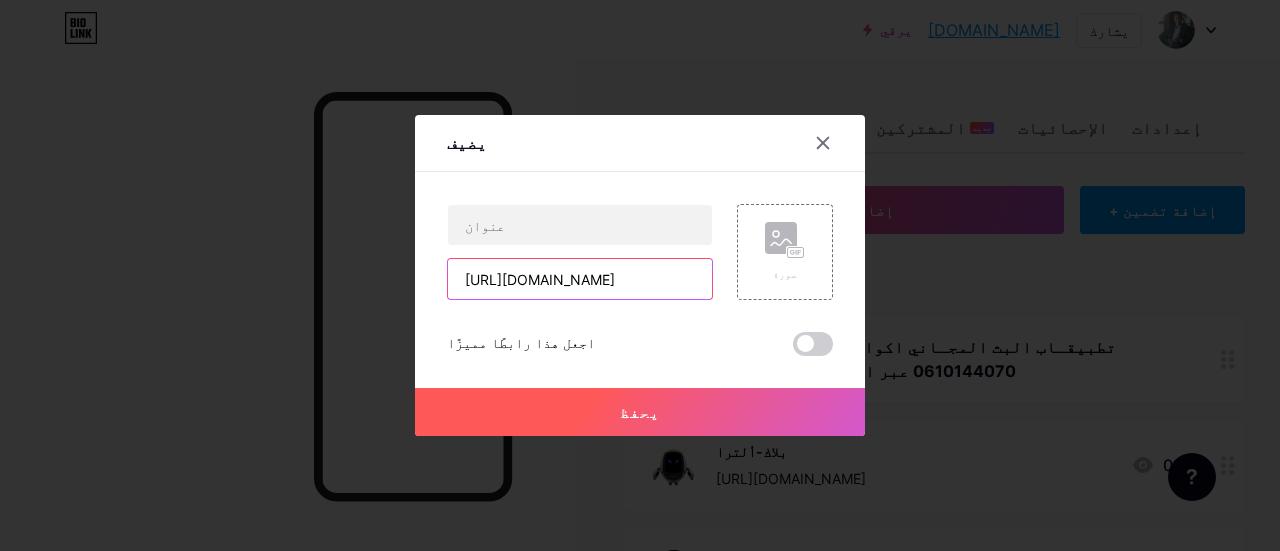 scroll, scrollTop: 0, scrollLeft: 1703, axis: horizontal 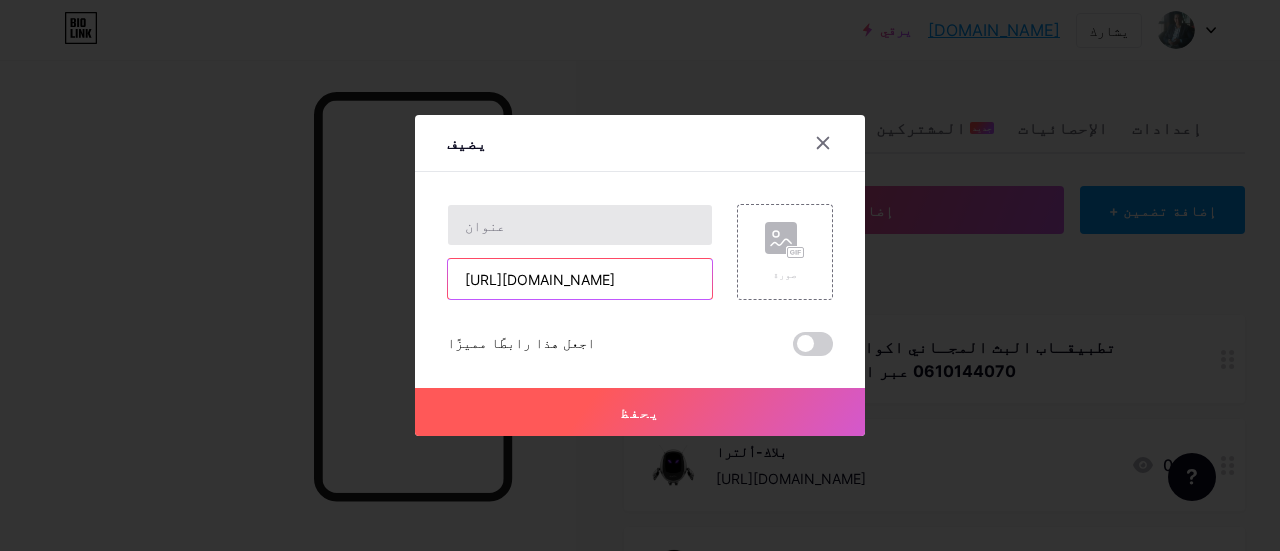 type on "[URL][DOMAIN_NAME]" 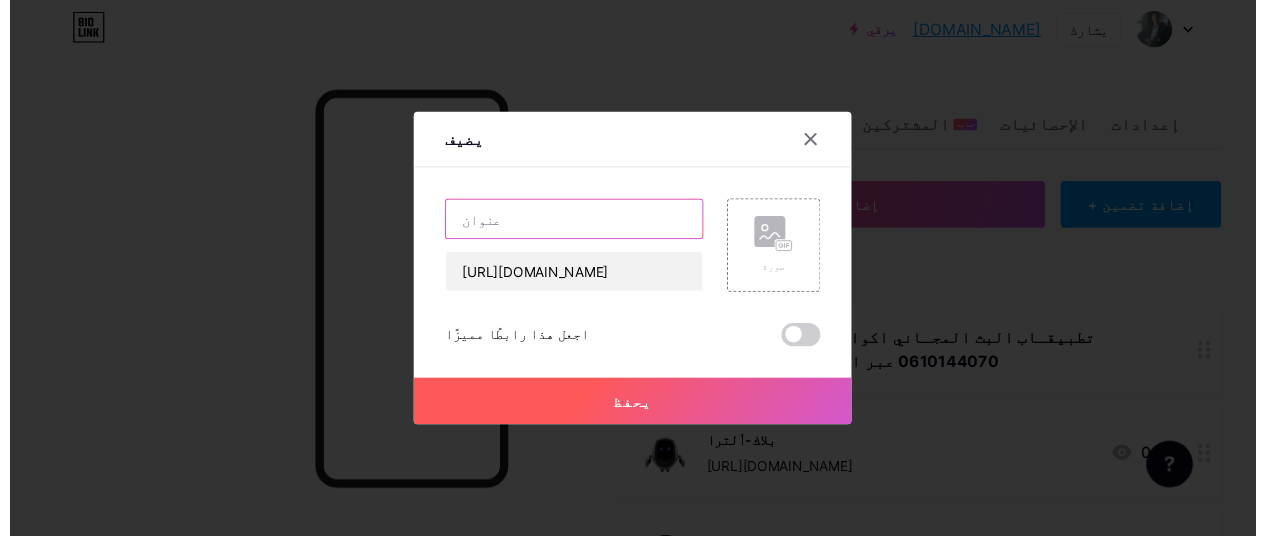 scroll, scrollTop: 0, scrollLeft: 0, axis: both 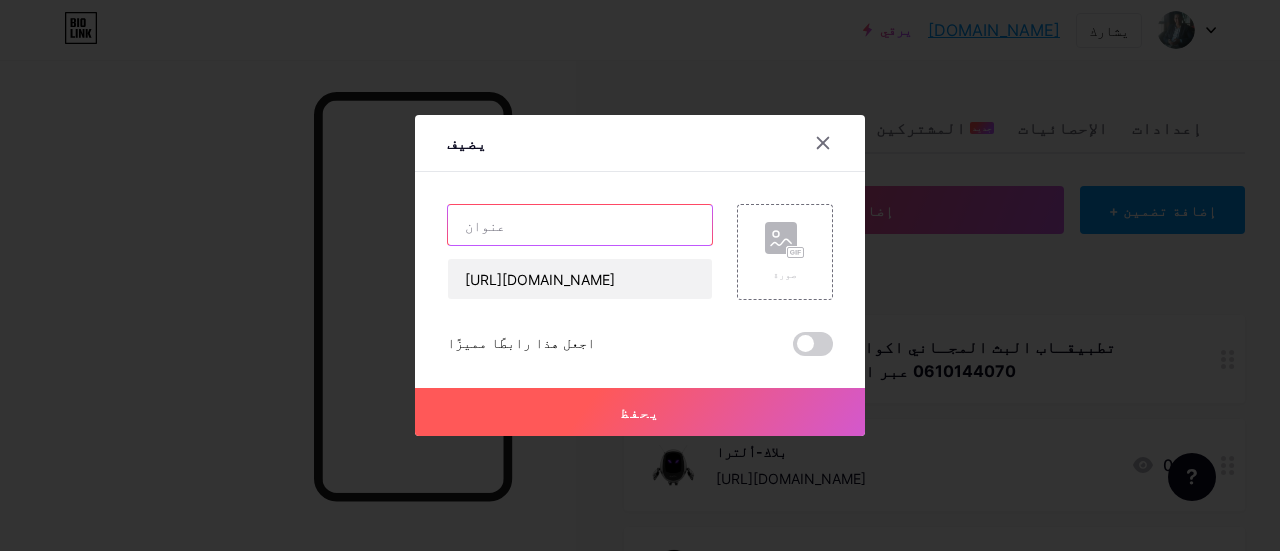 click at bounding box center [580, 225] 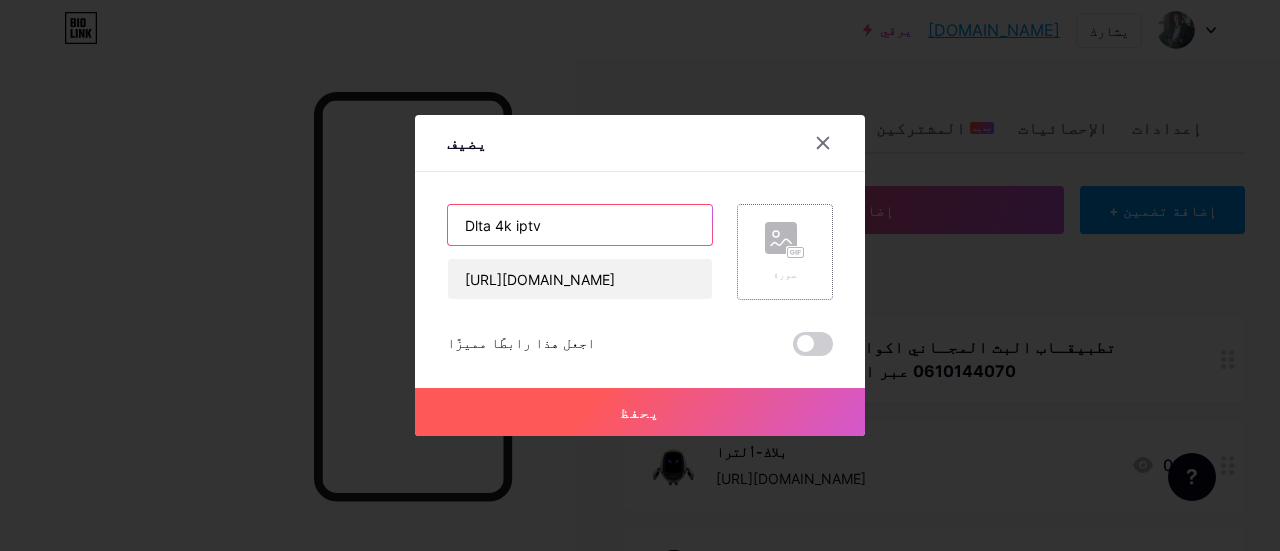 type on "Dlta 4k iptv" 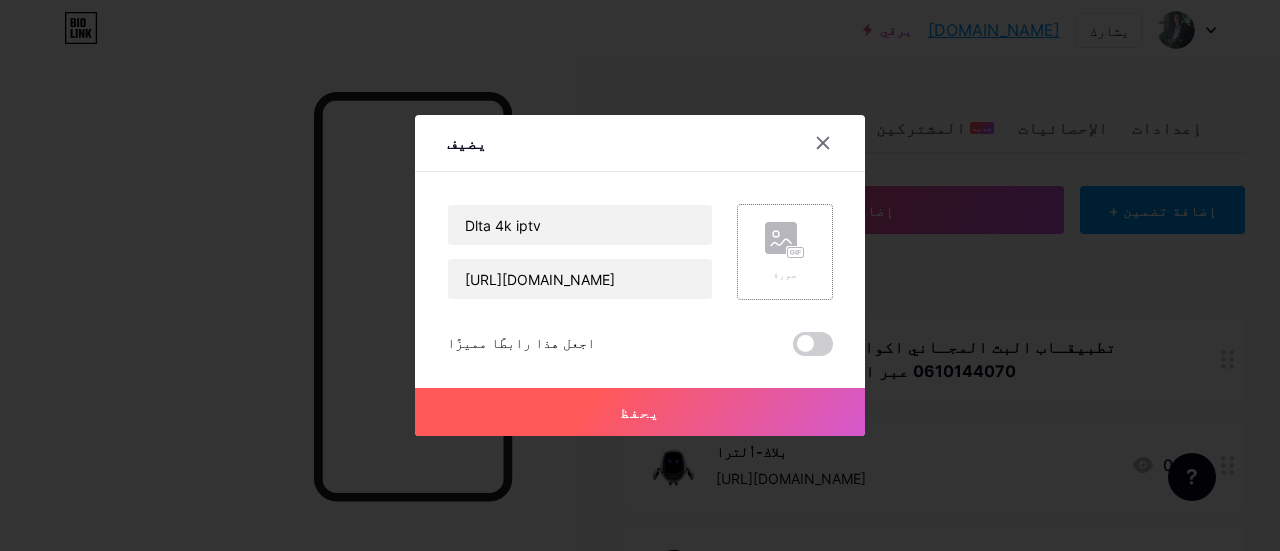 click 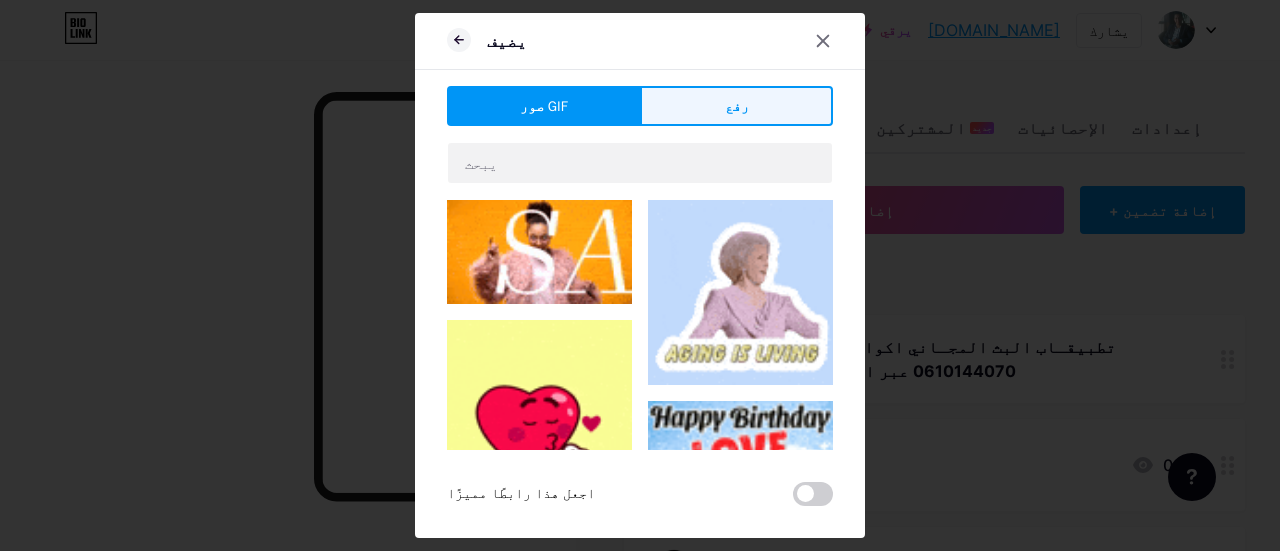 click on "رفع" at bounding box center [736, 106] 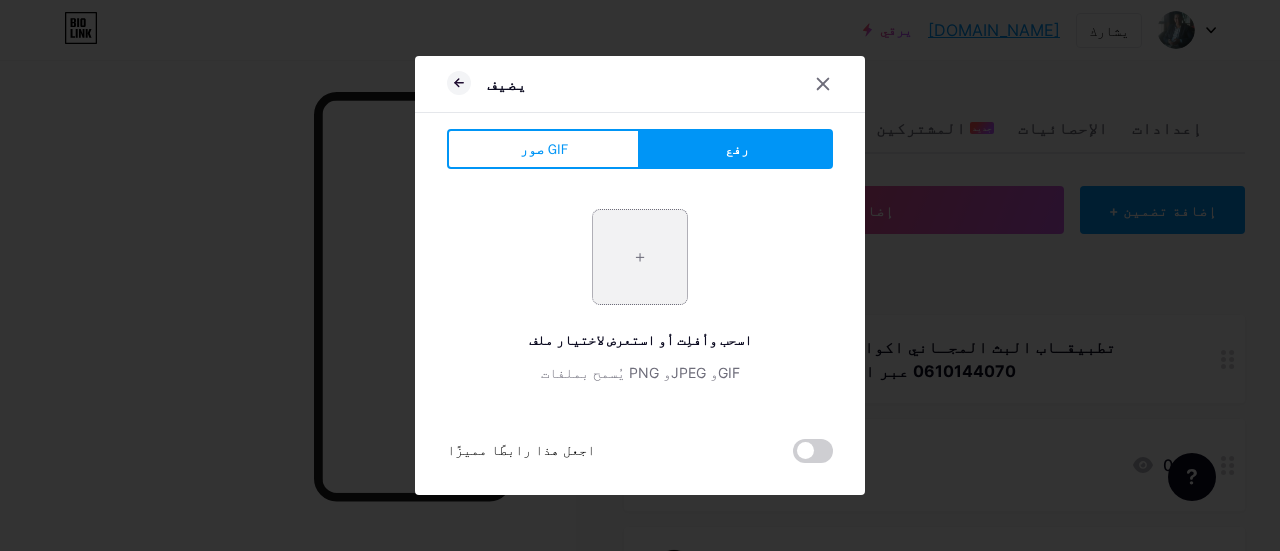 click at bounding box center [640, 257] 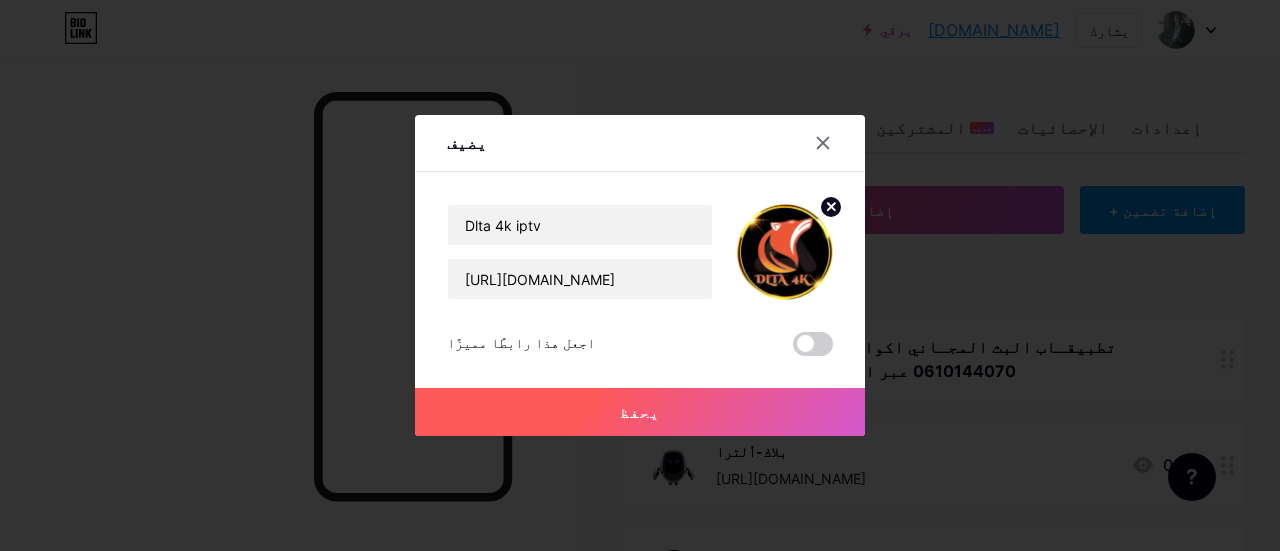 click at bounding box center [813, 344] 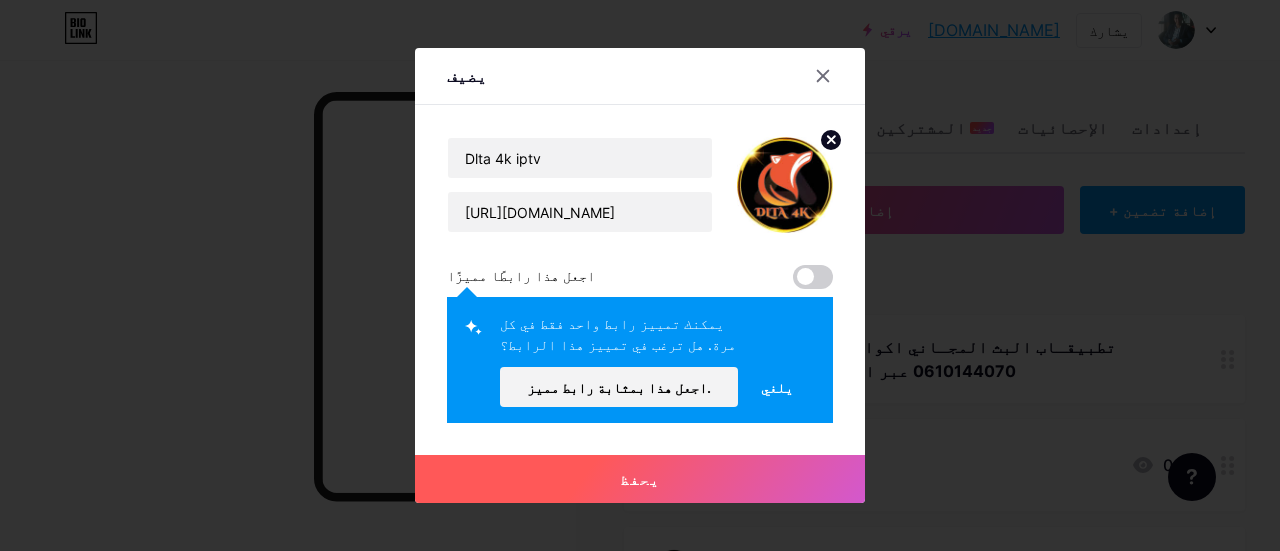 click at bounding box center (813, 277) 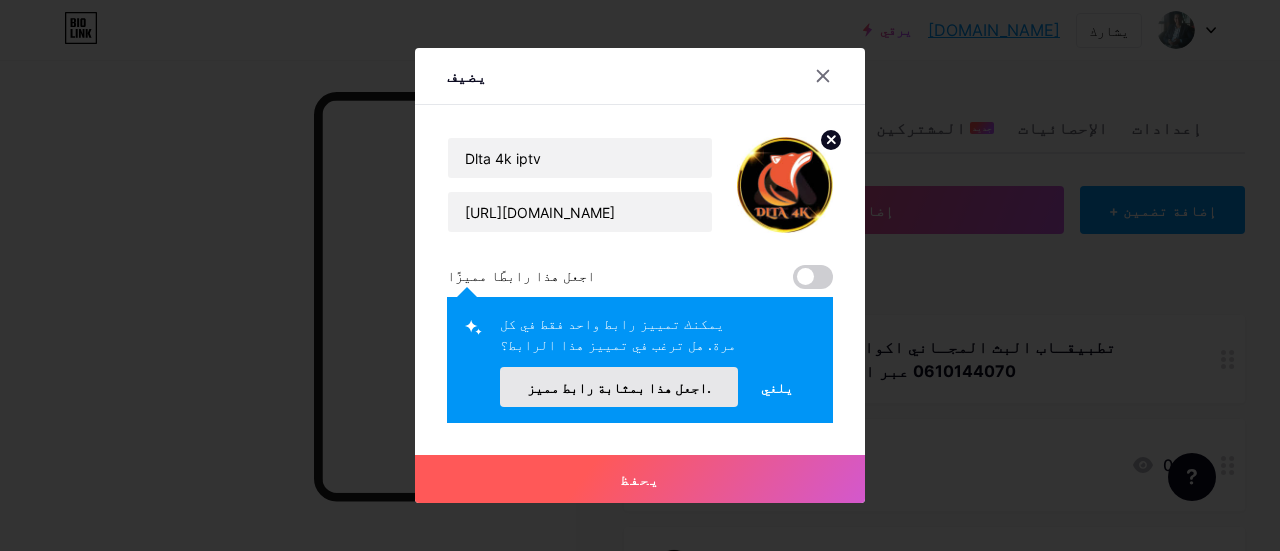 click on "اجعل هذا بمثابة رابط مميز." at bounding box center (619, 387) 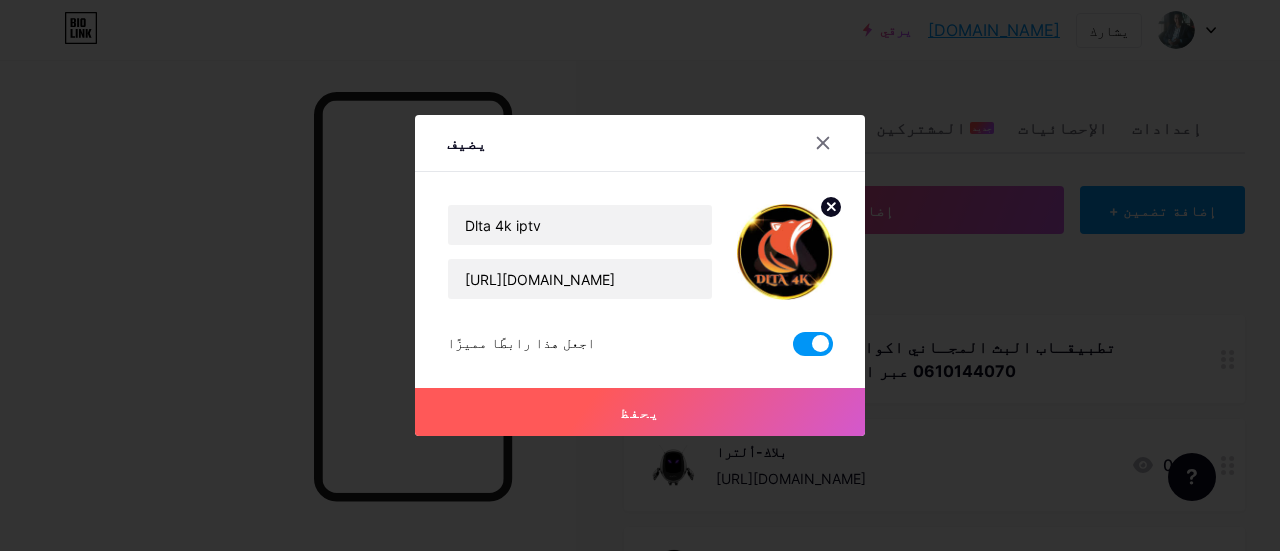click on "يحفظ" at bounding box center [640, 412] 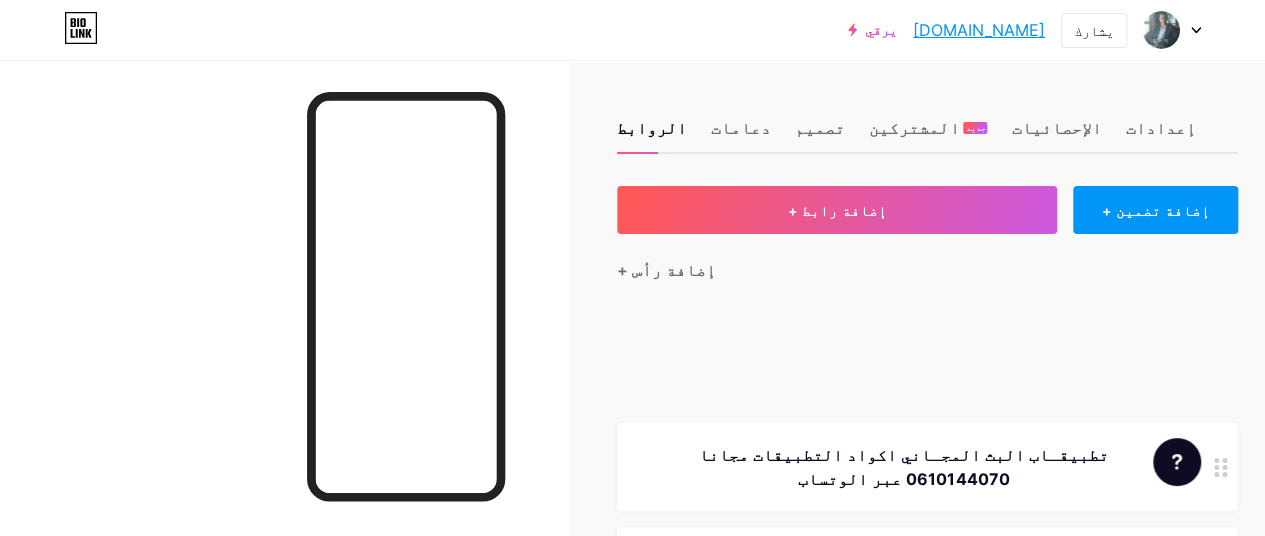 type 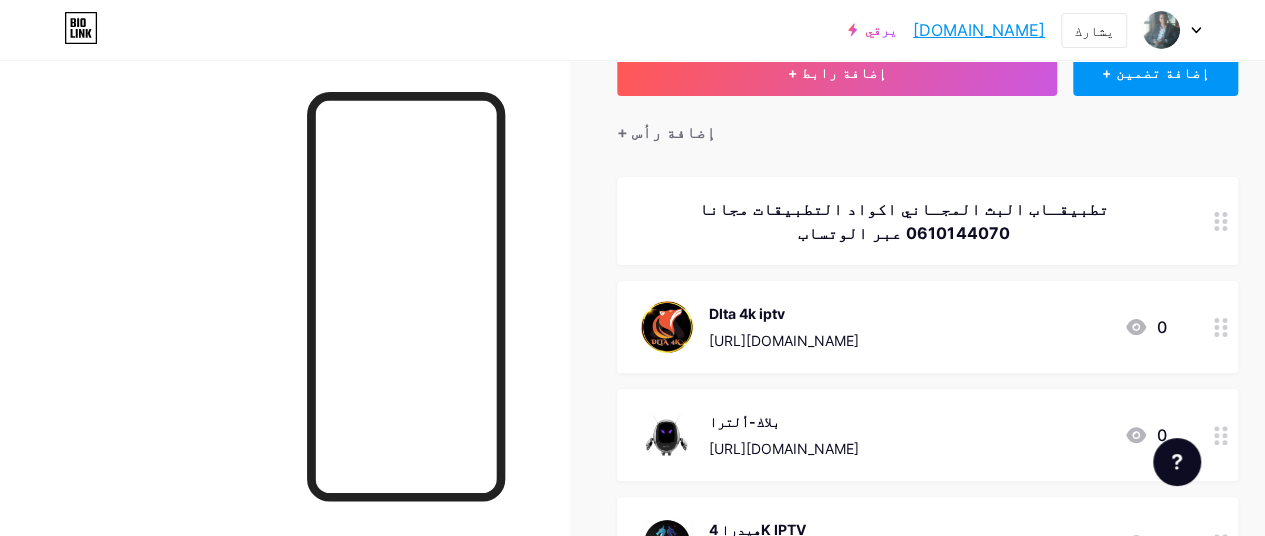 scroll, scrollTop: 148, scrollLeft: 0, axis: vertical 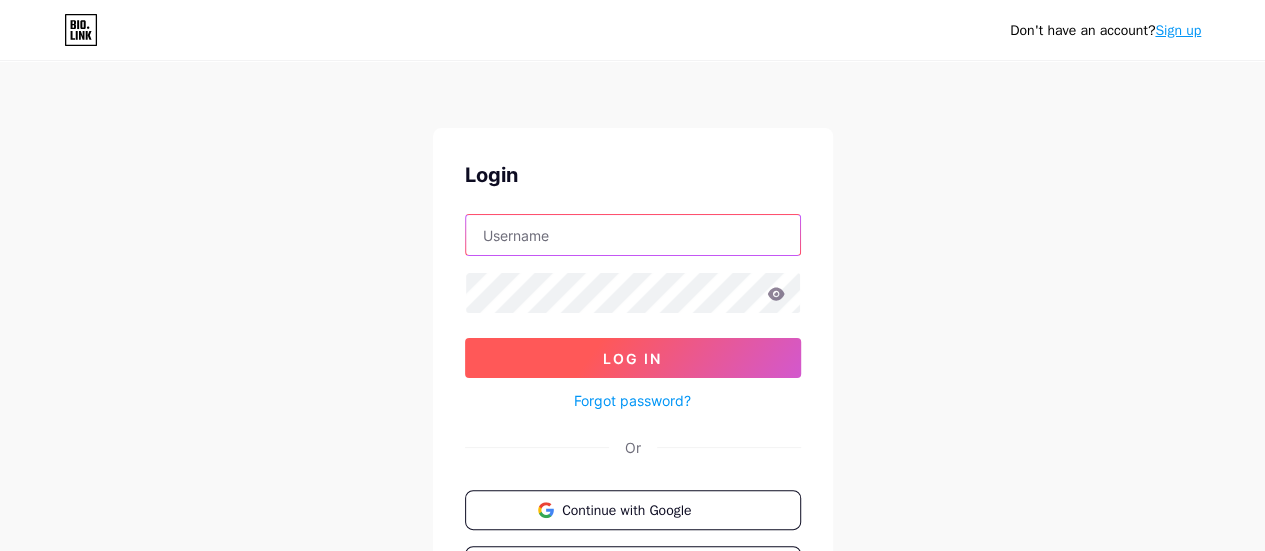 type on "[EMAIL_ADDRESS][DOMAIN_NAME]" 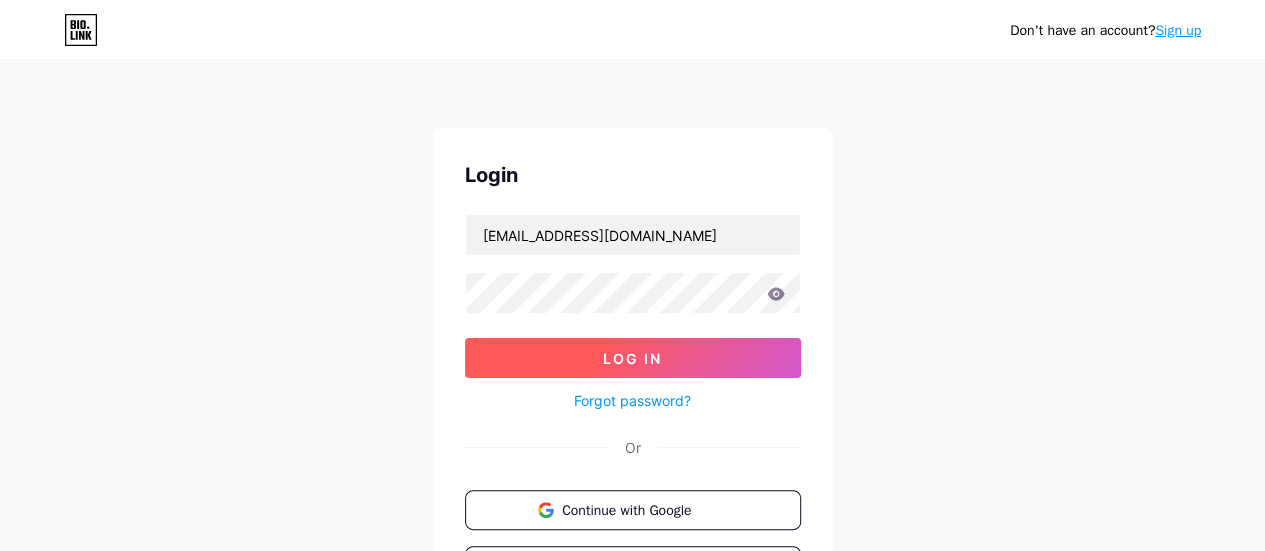 click on "Log In" at bounding box center [632, 358] 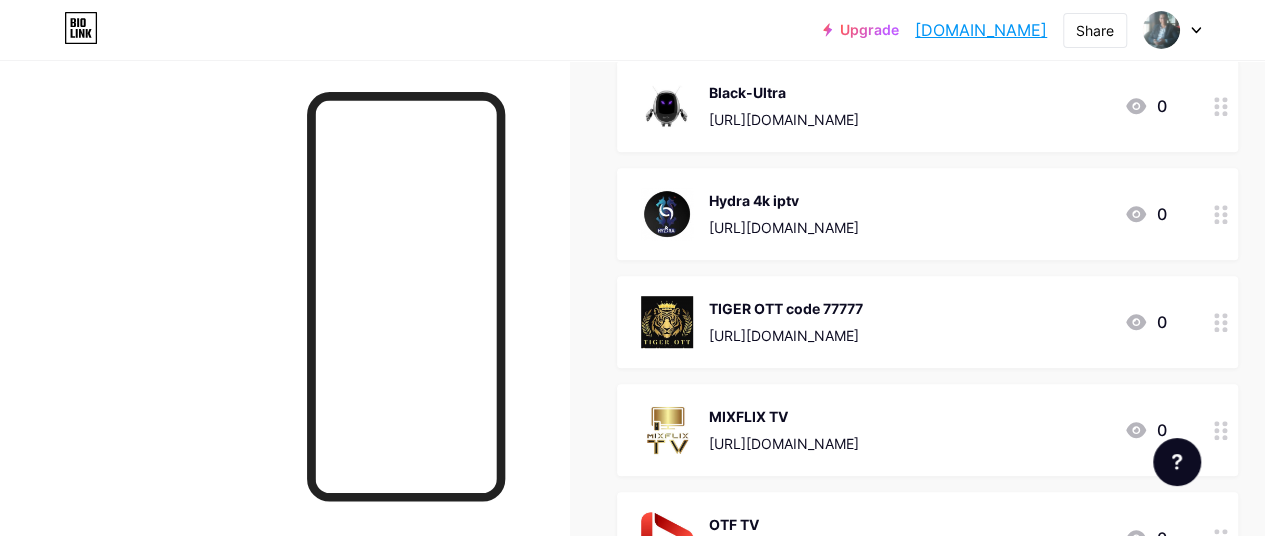 scroll, scrollTop: 404, scrollLeft: 0, axis: vertical 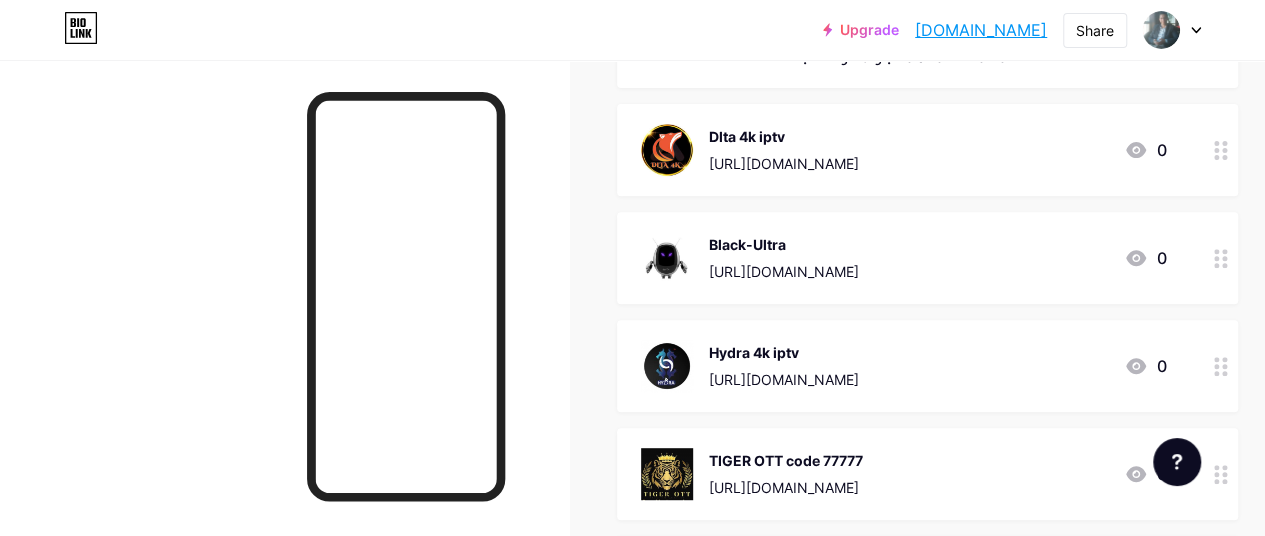 click on "[DOMAIN_NAME]" at bounding box center [981, 30] 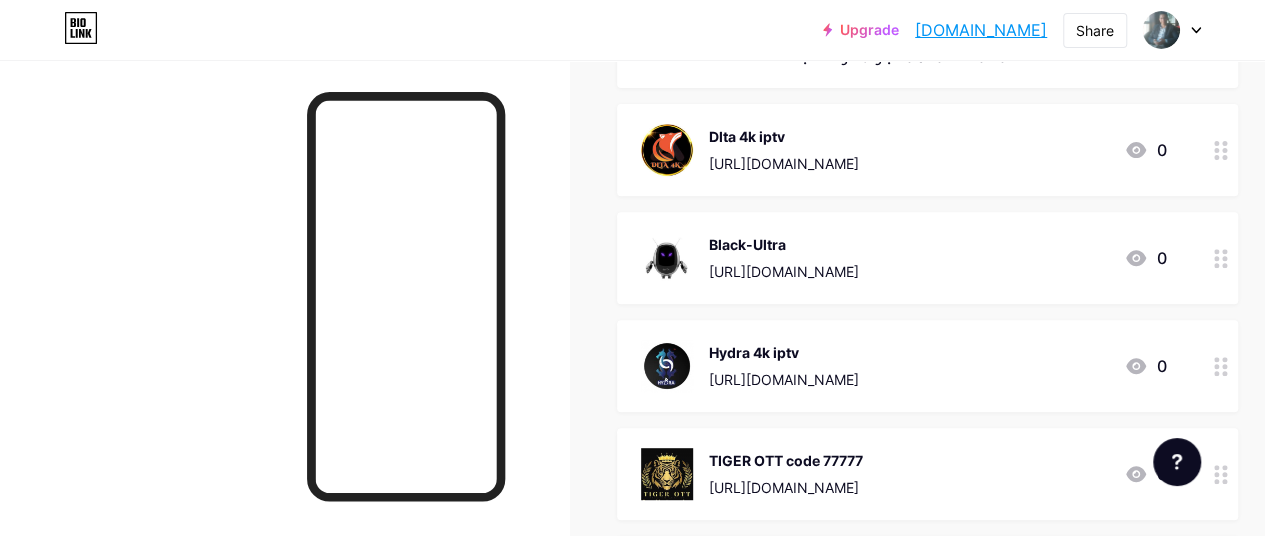 click on "Upgrade" at bounding box center (861, 30) 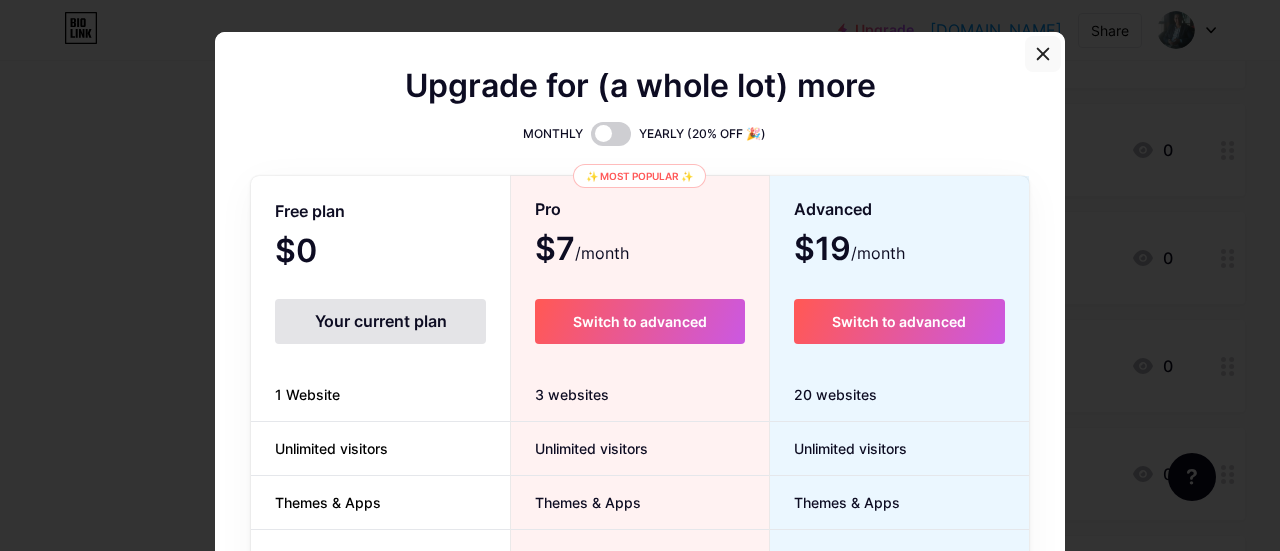 click 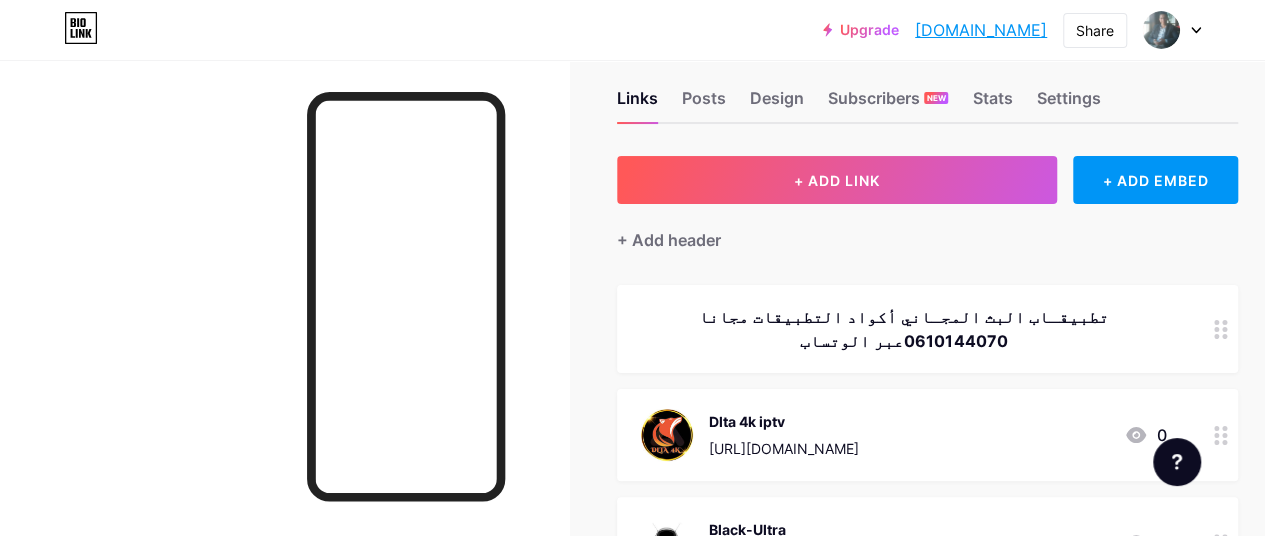 scroll, scrollTop: 0, scrollLeft: 0, axis: both 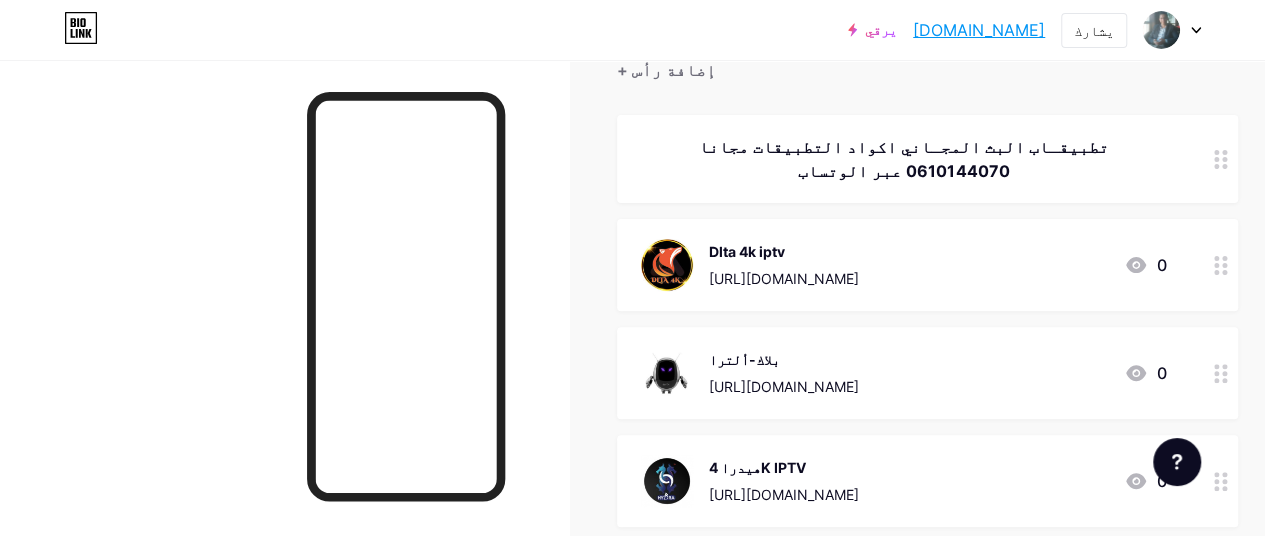 click 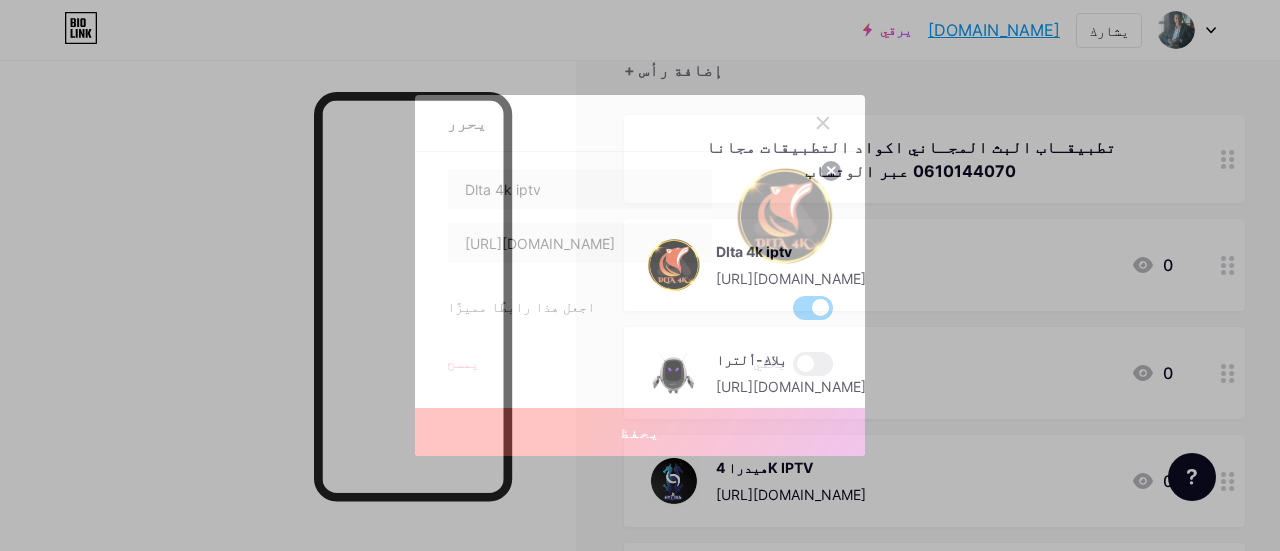 click on "يحفظ" at bounding box center [640, 432] 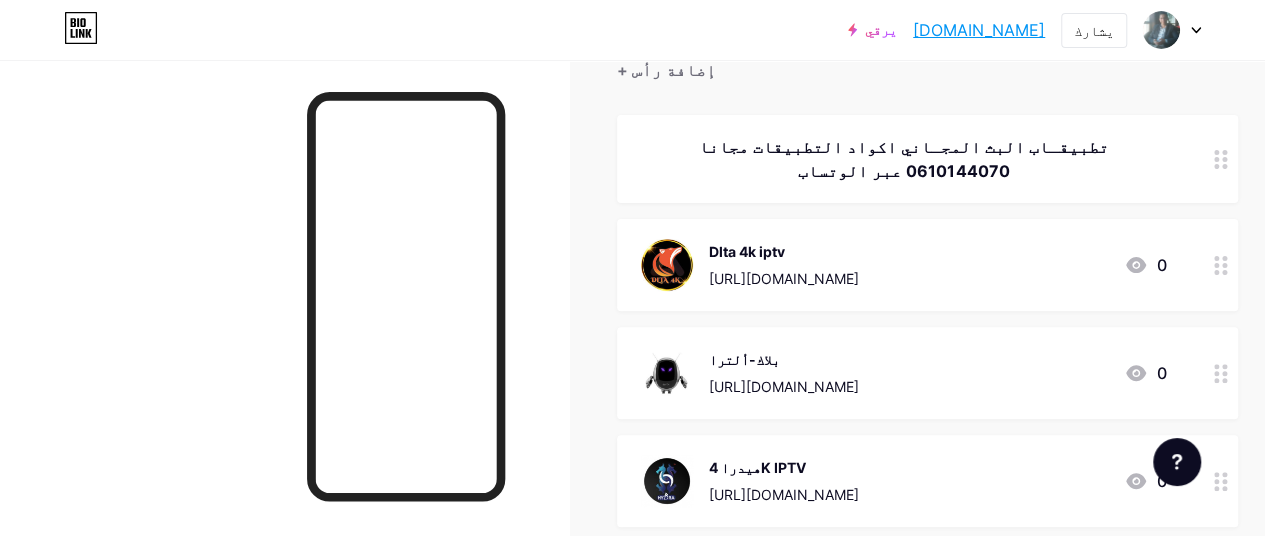 click at bounding box center (1172, 30) 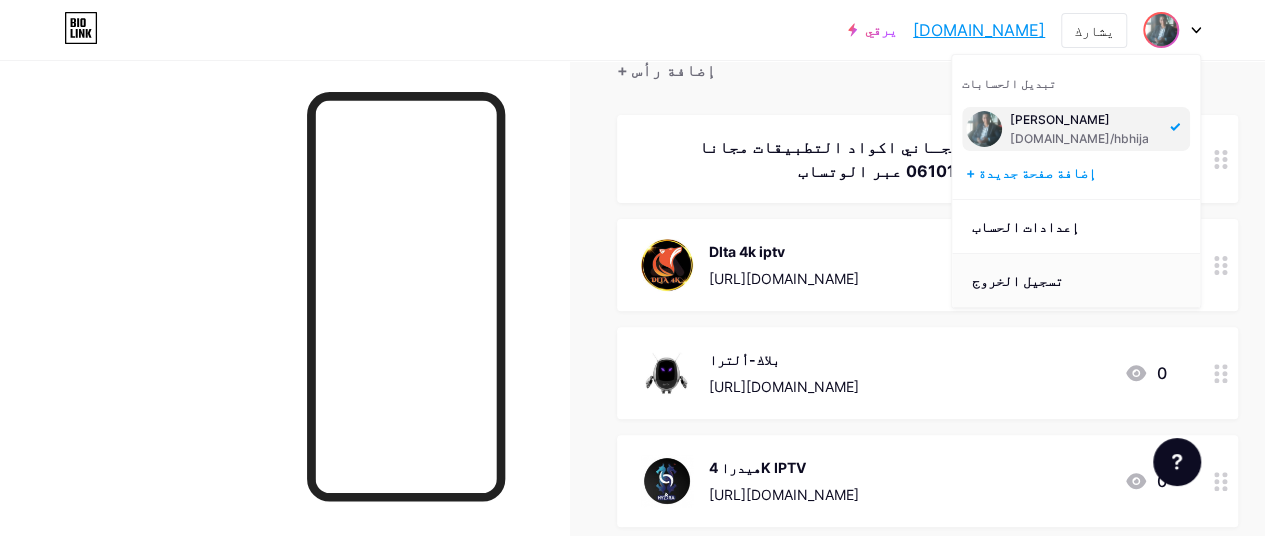 click on "تسجيل الخروج" at bounding box center [1017, 280] 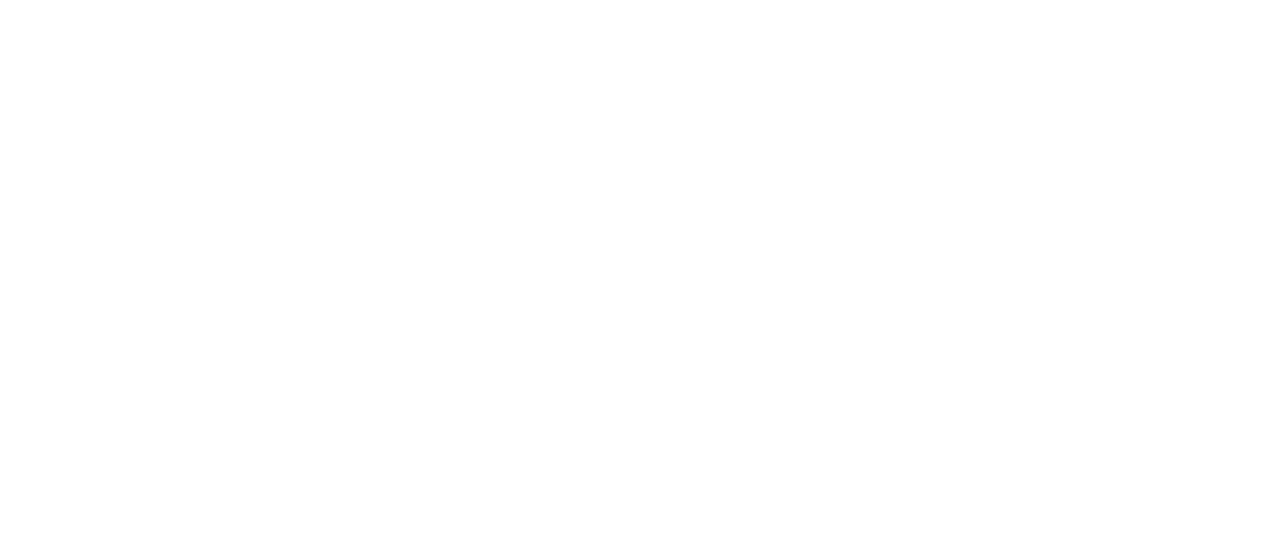 scroll, scrollTop: 0, scrollLeft: 0, axis: both 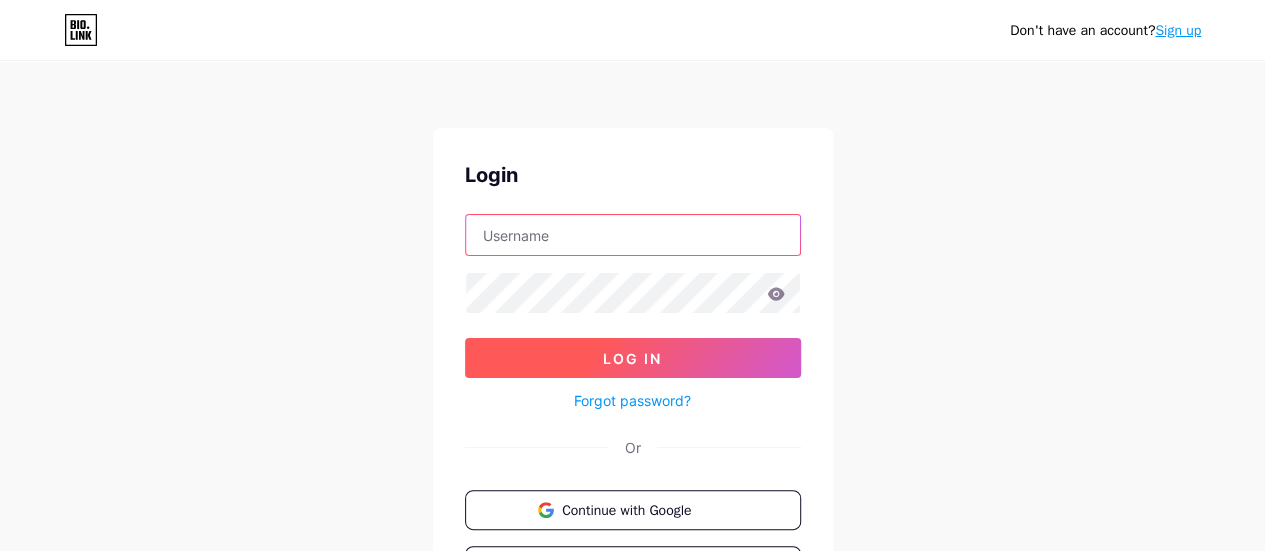 type on "[EMAIL_ADDRESS][DOMAIN_NAME]" 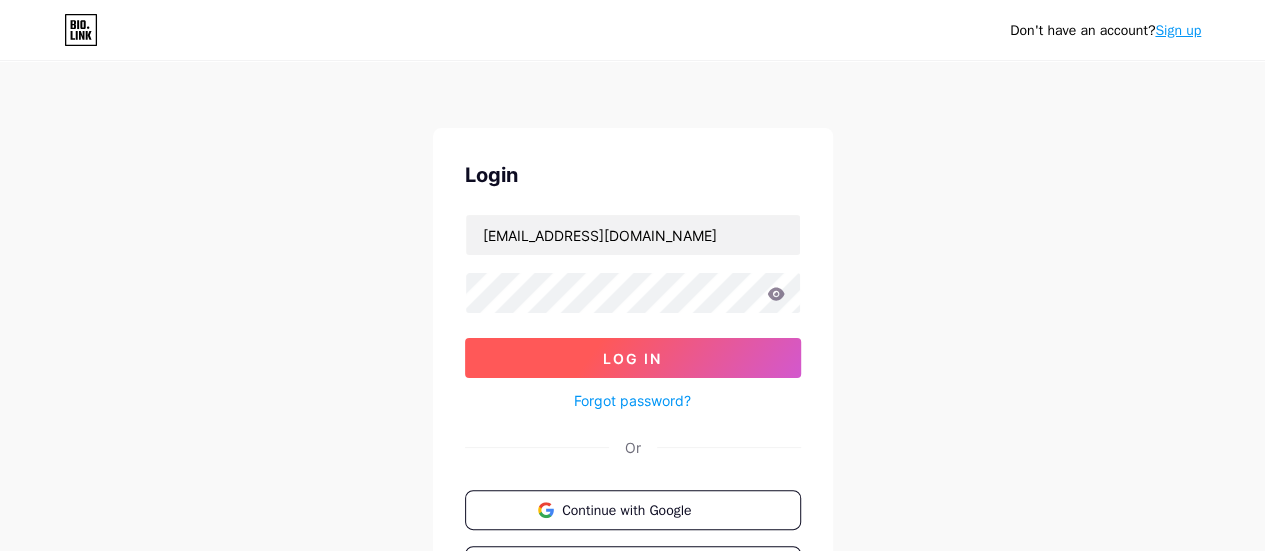 click on "Log In" at bounding box center [633, 358] 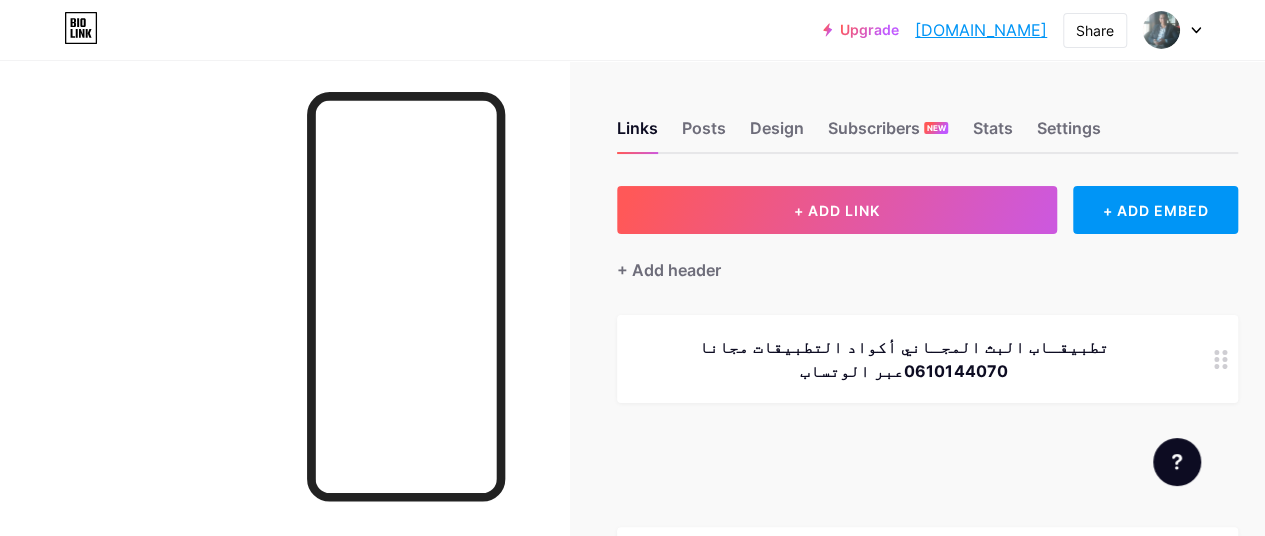type 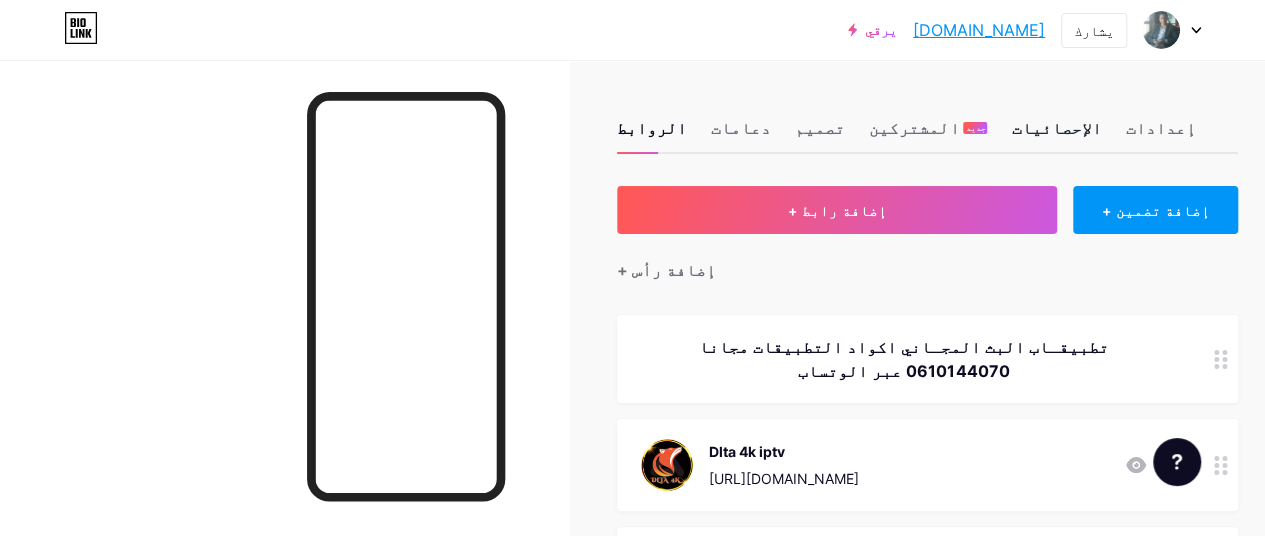 click on "الإحصائيات" at bounding box center (1056, 128) 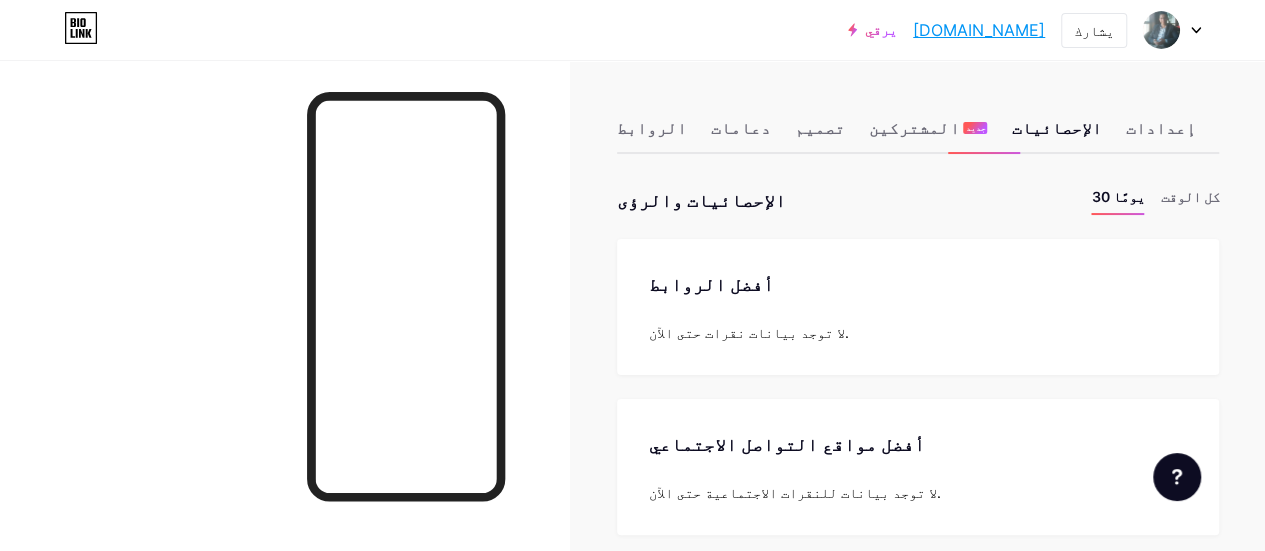 scroll, scrollTop: 999448, scrollLeft: 998735, axis: both 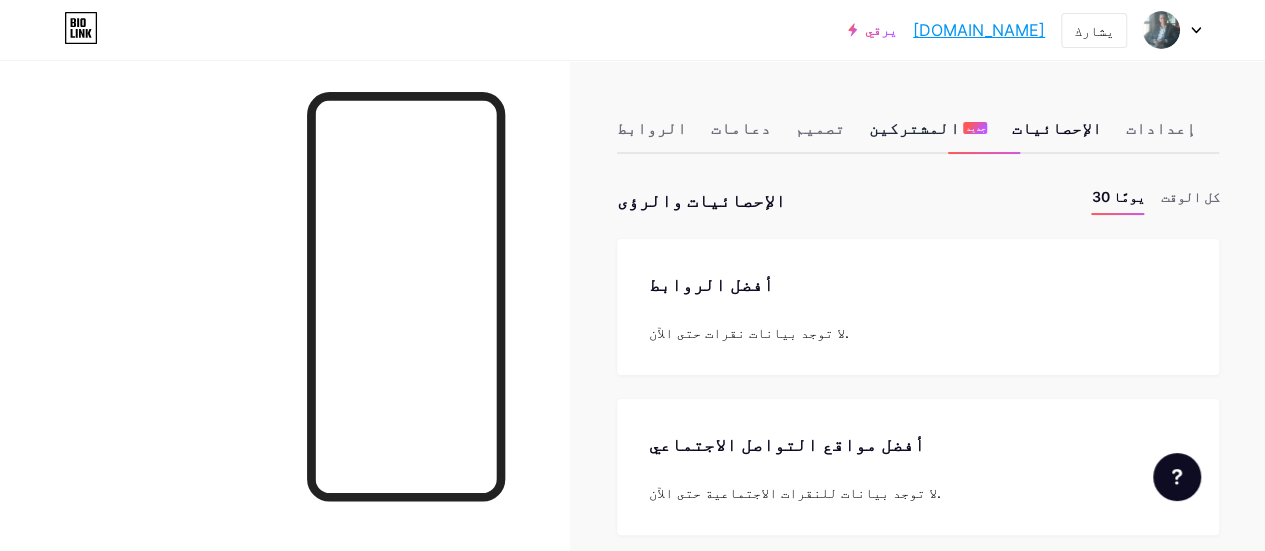 click on "المشتركين" at bounding box center (914, 128) 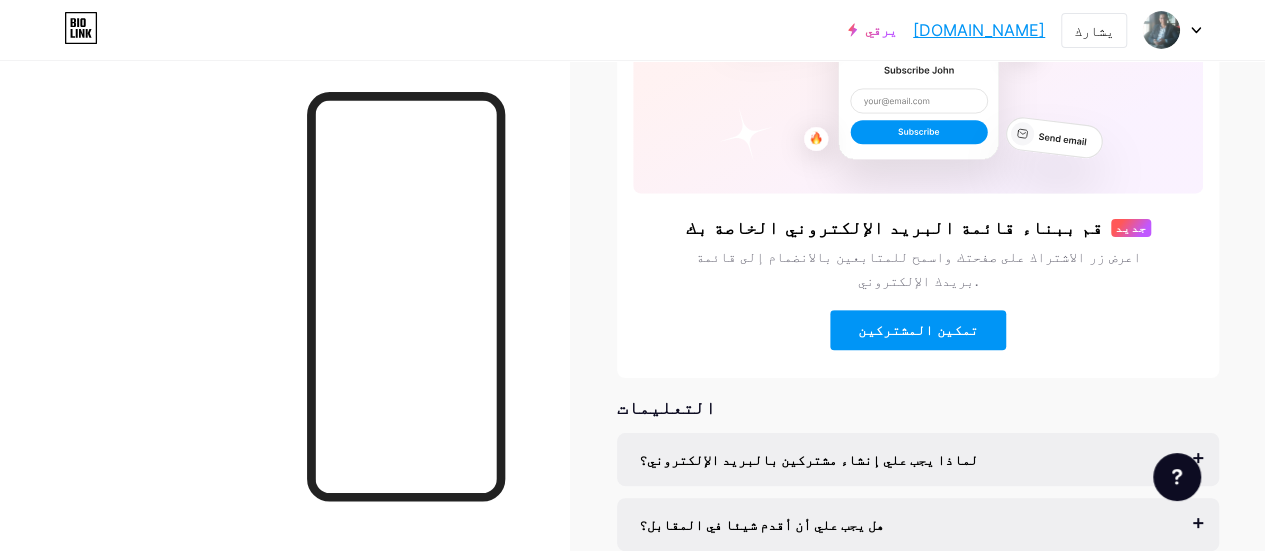 scroll, scrollTop: 230, scrollLeft: 0, axis: vertical 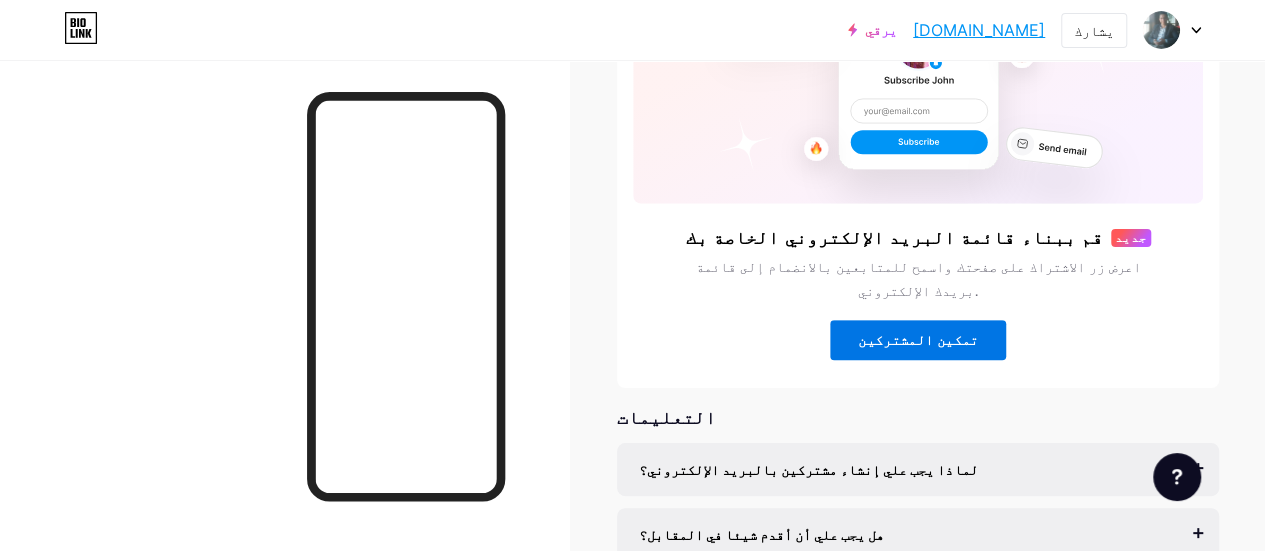 click on "تمكين المشتركين" at bounding box center (918, 340) 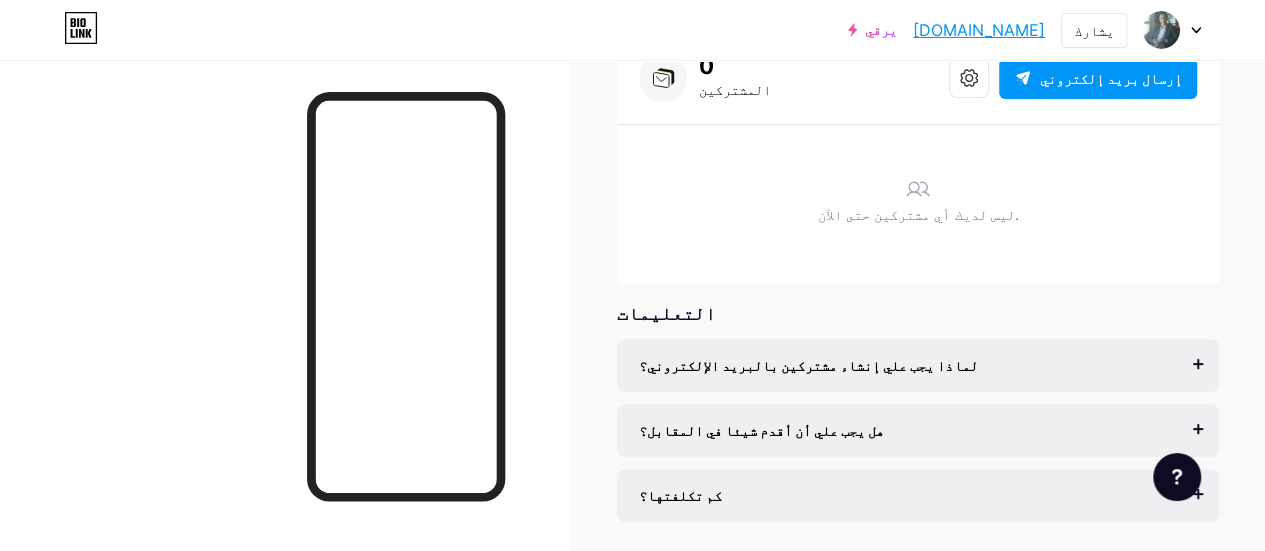 scroll, scrollTop: 68, scrollLeft: 0, axis: vertical 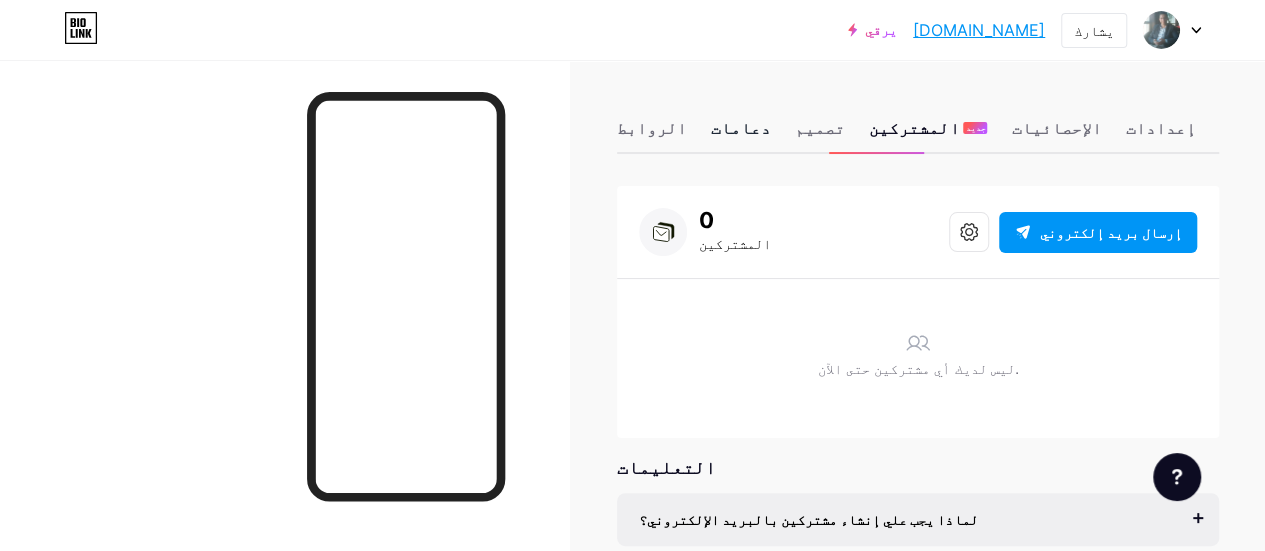click on "دعامات" at bounding box center (741, 128) 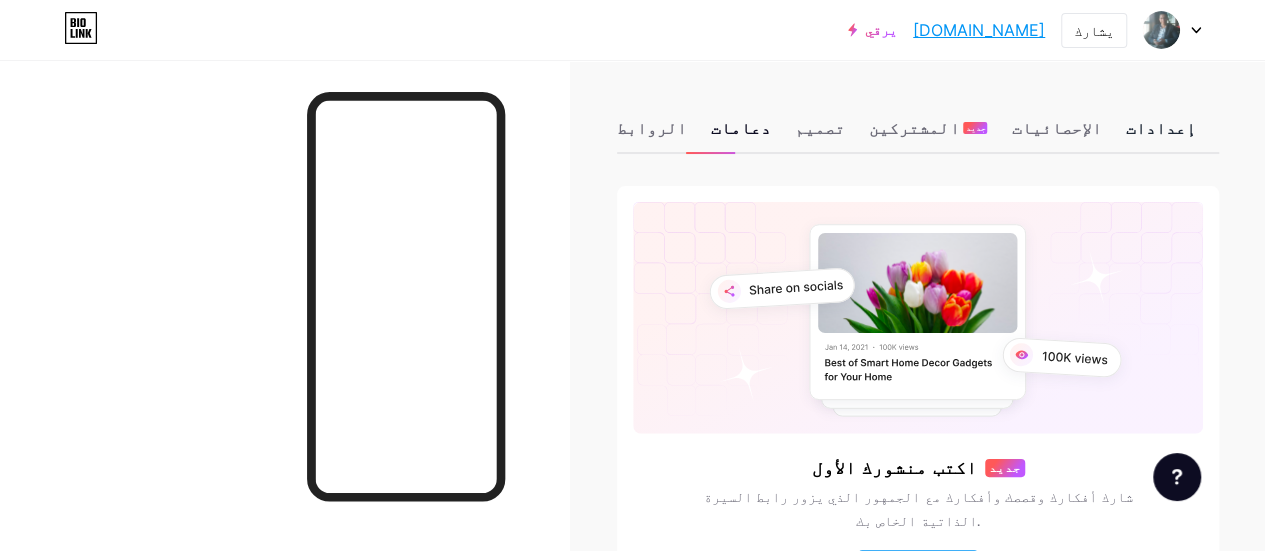 click on "إعدادات" at bounding box center (1160, 128) 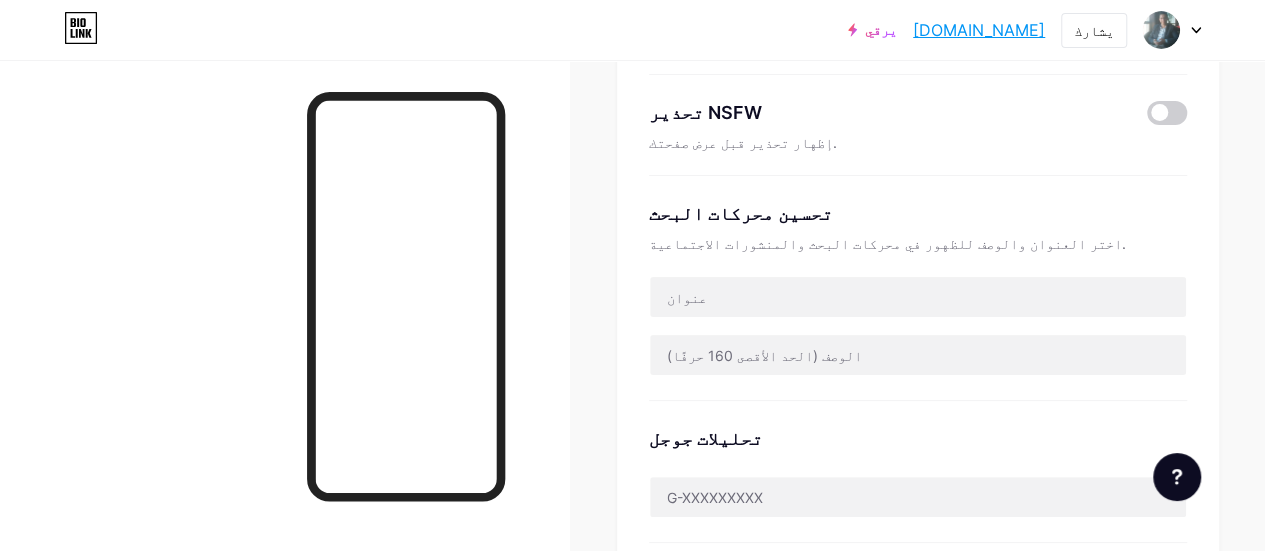 scroll, scrollTop: 316, scrollLeft: 0, axis: vertical 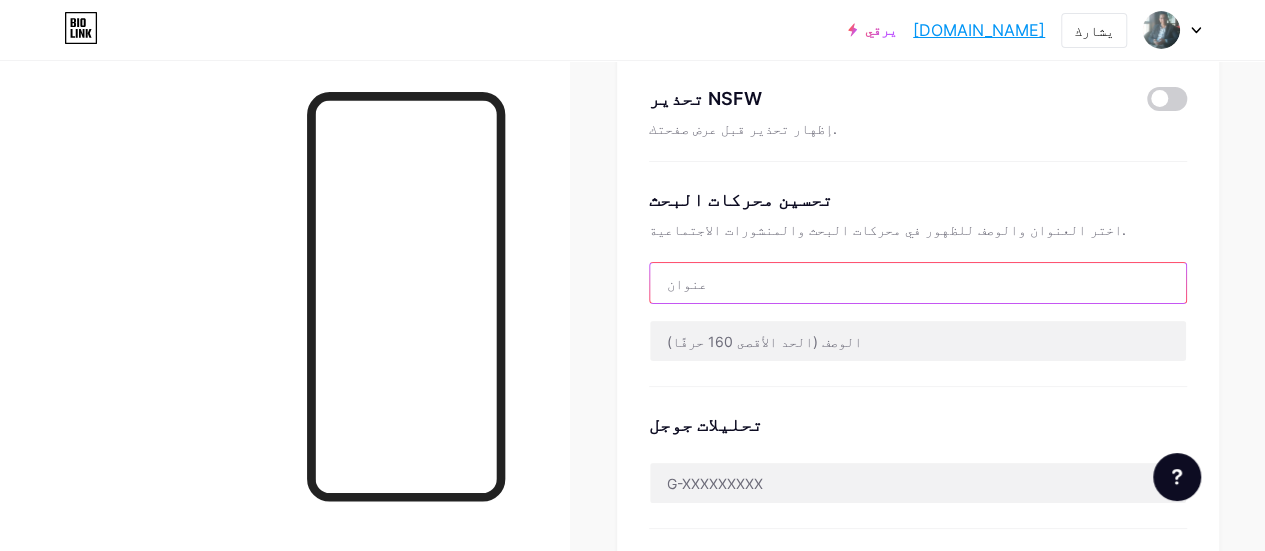 click at bounding box center (918, 283) 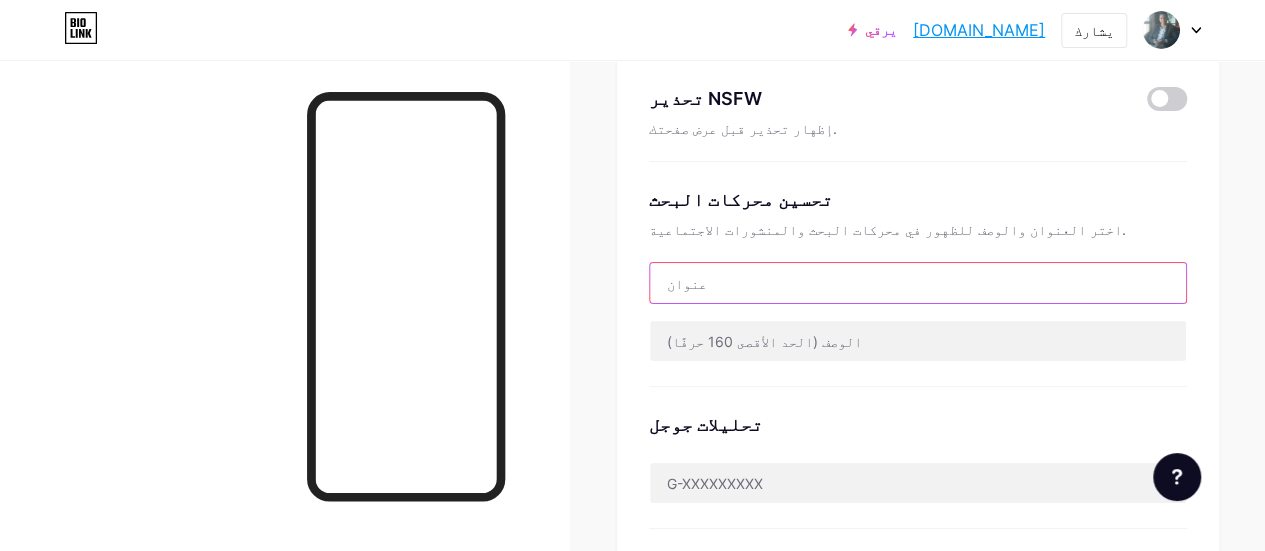 type on "h" 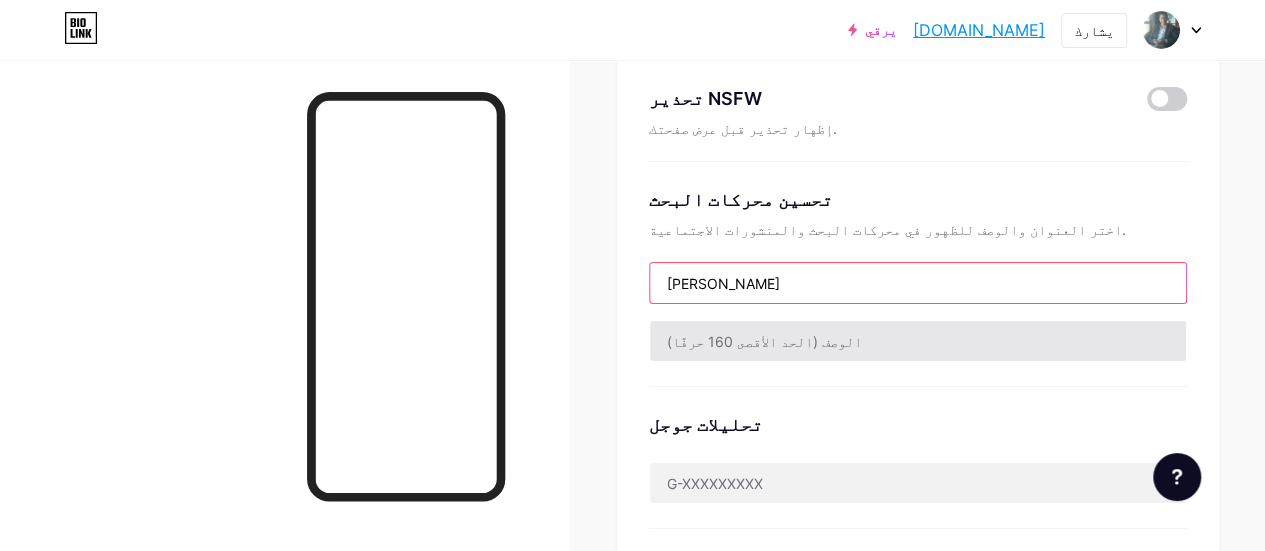 type on "[PERSON_NAME]" 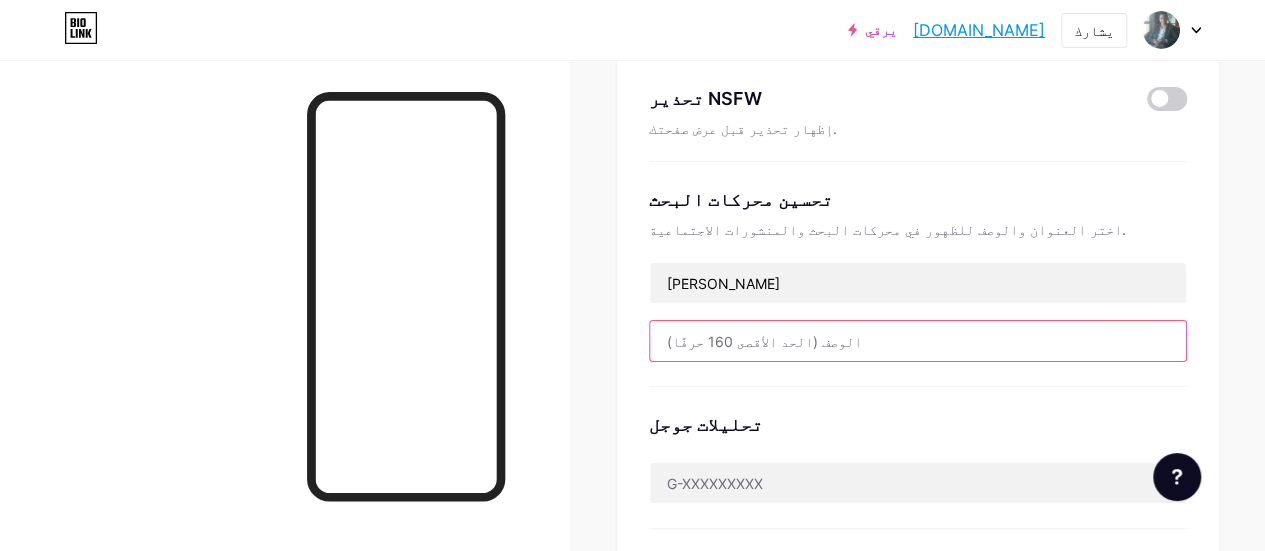 click at bounding box center (918, 341) 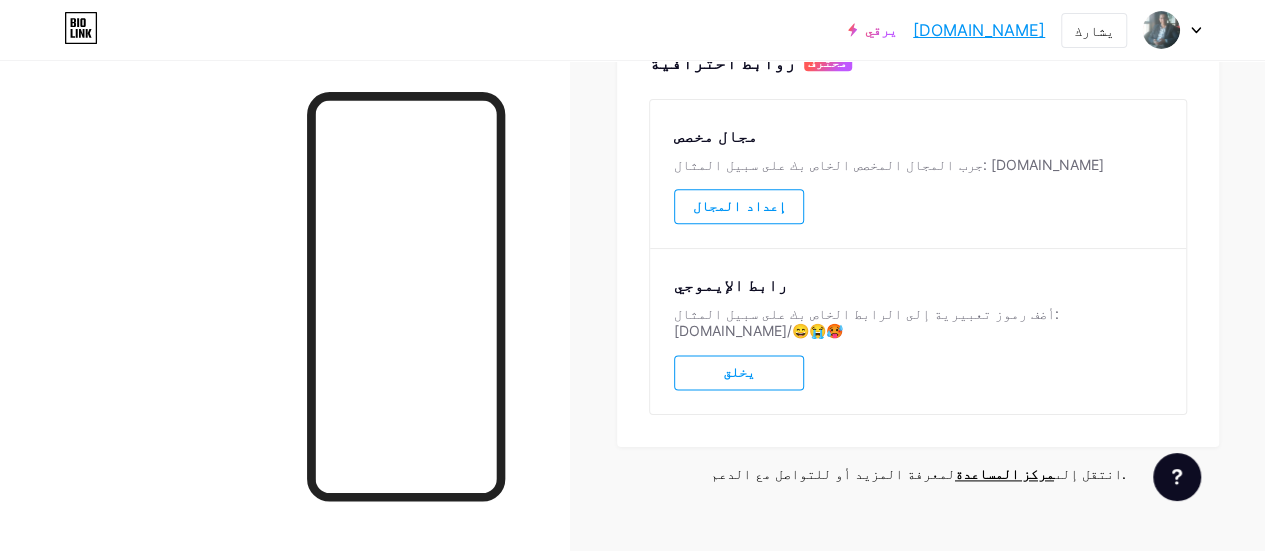 scroll, scrollTop: 1088, scrollLeft: 0, axis: vertical 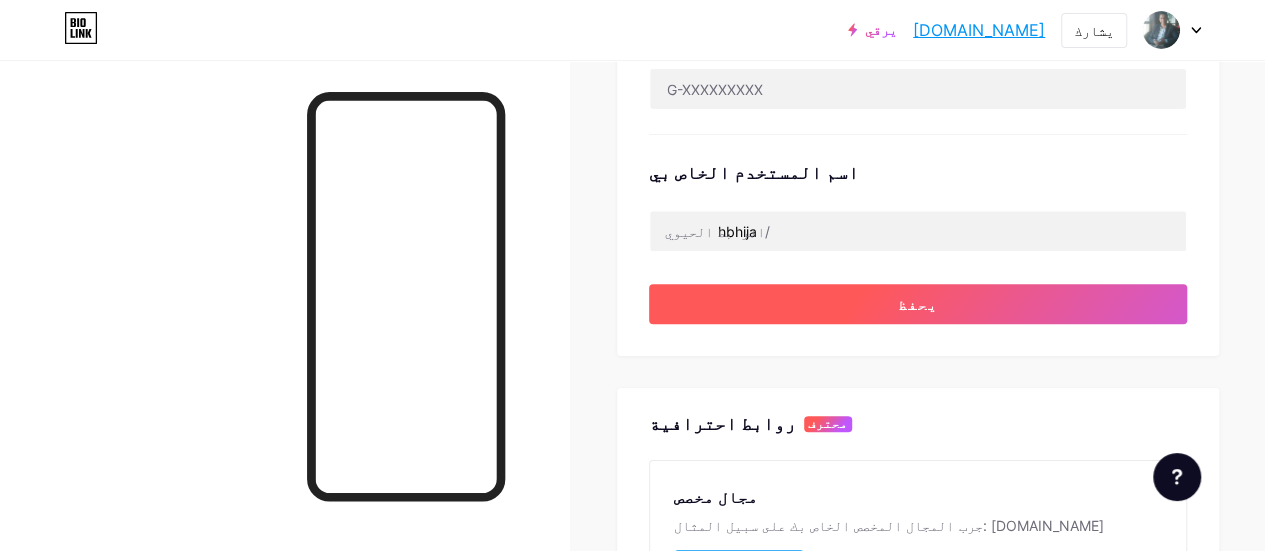 type on "IPTV DLTA 4K . BLACK ULTRA. TIGER OTT" 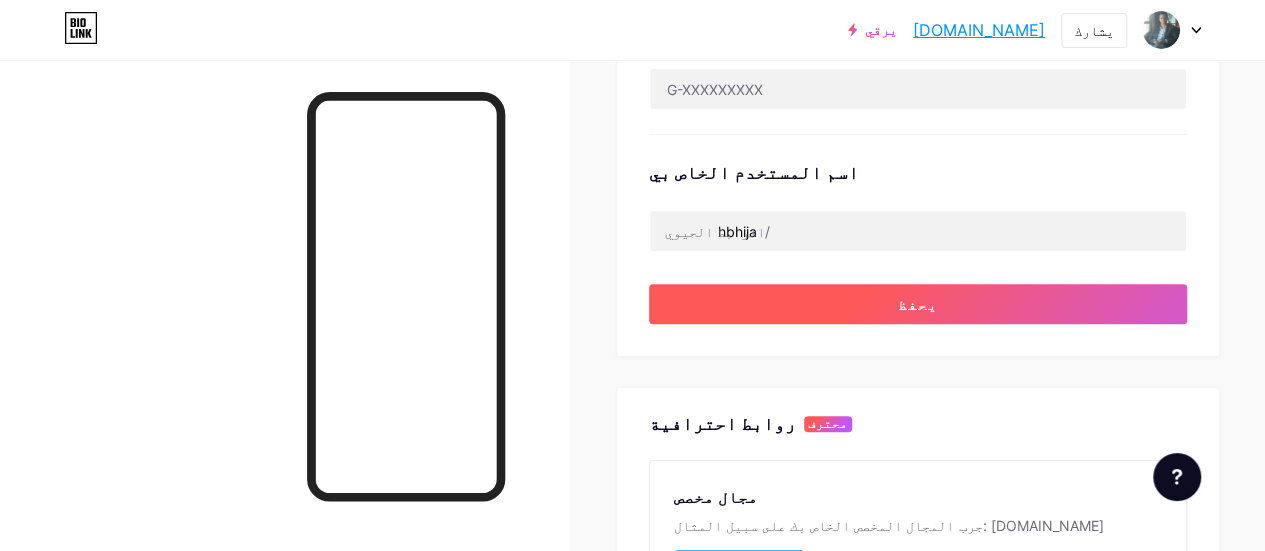 click on "يحفظ" at bounding box center (918, 304) 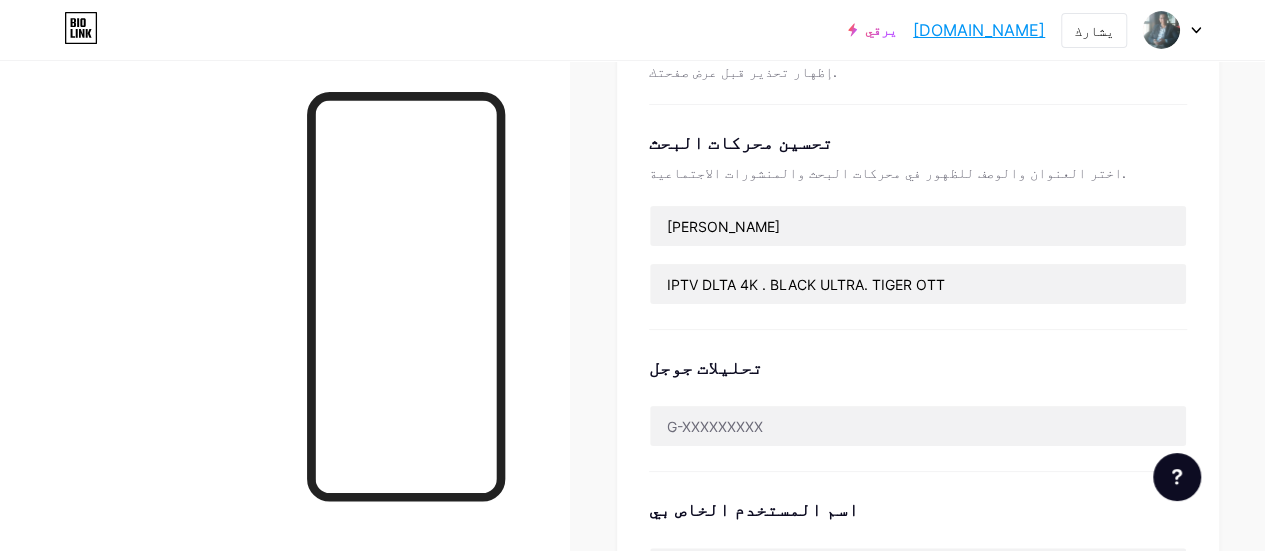 scroll, scrollTop: 116, scrollLeft: 0, axis: vertical 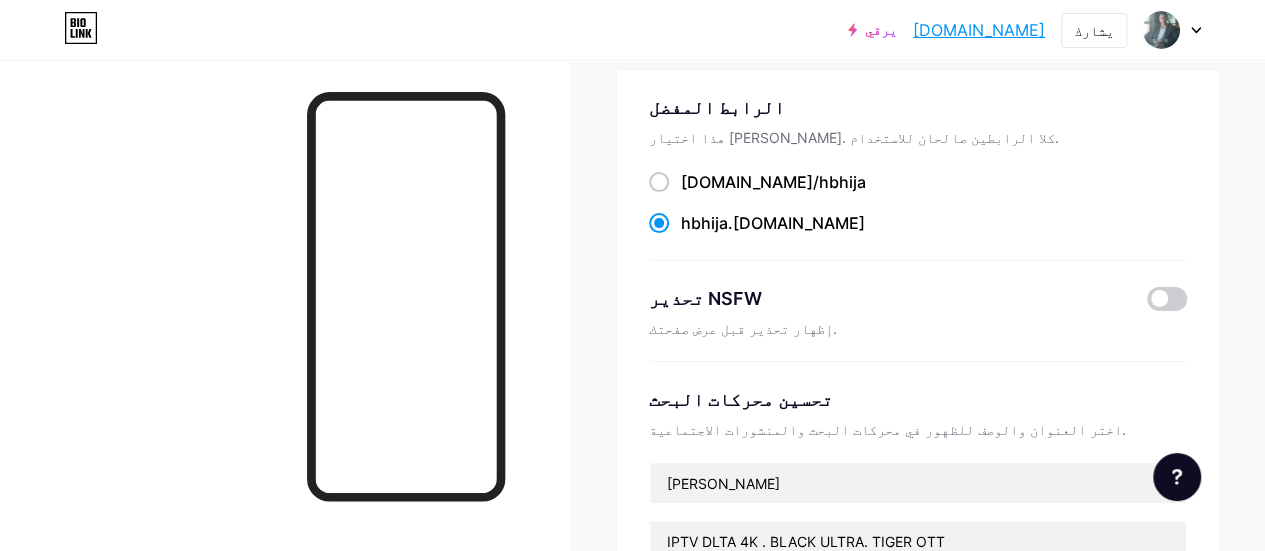 click on "[DOMAIN_NAME]" at bounding box center [979, 30] 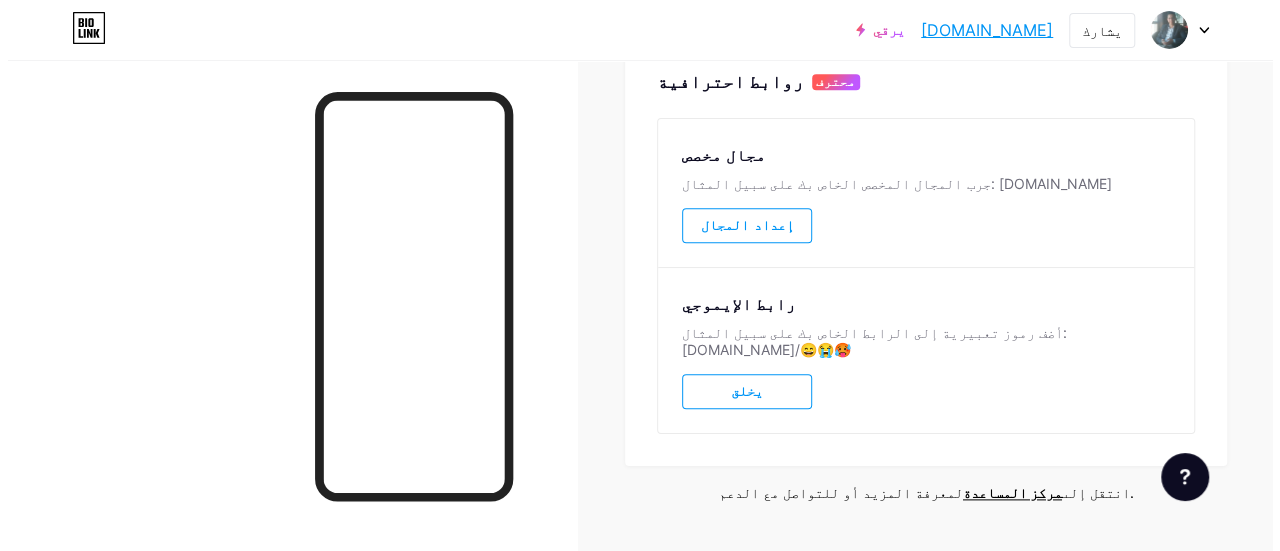 scroll, scrollTop: 939, scrollLeft: 0, axis: vertical 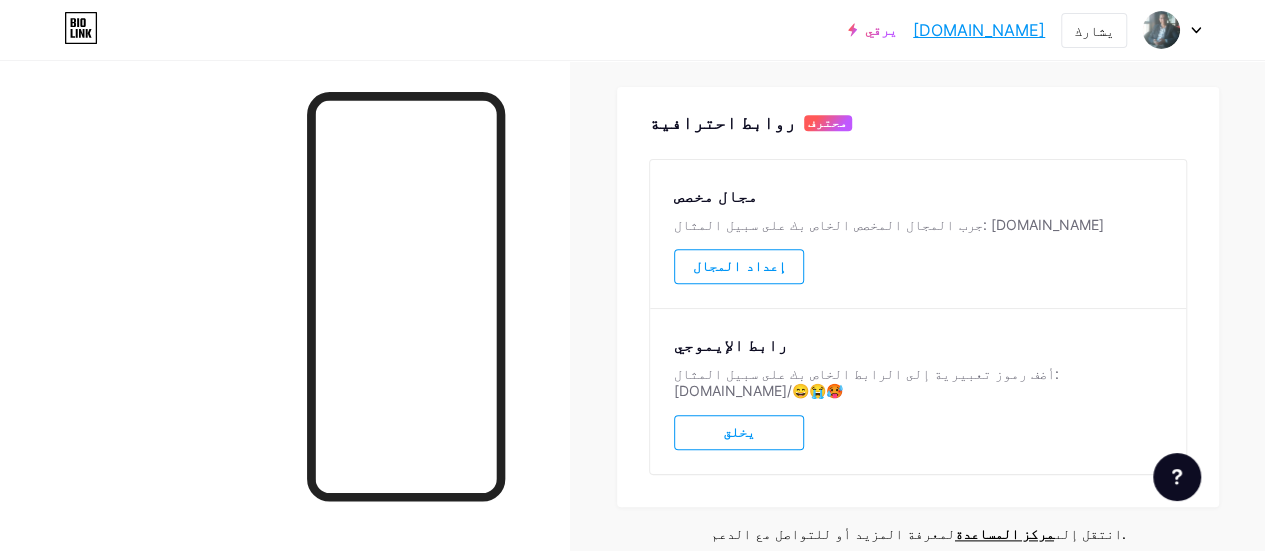 click on "إعداد المجال" at bounding box center (739, 266) 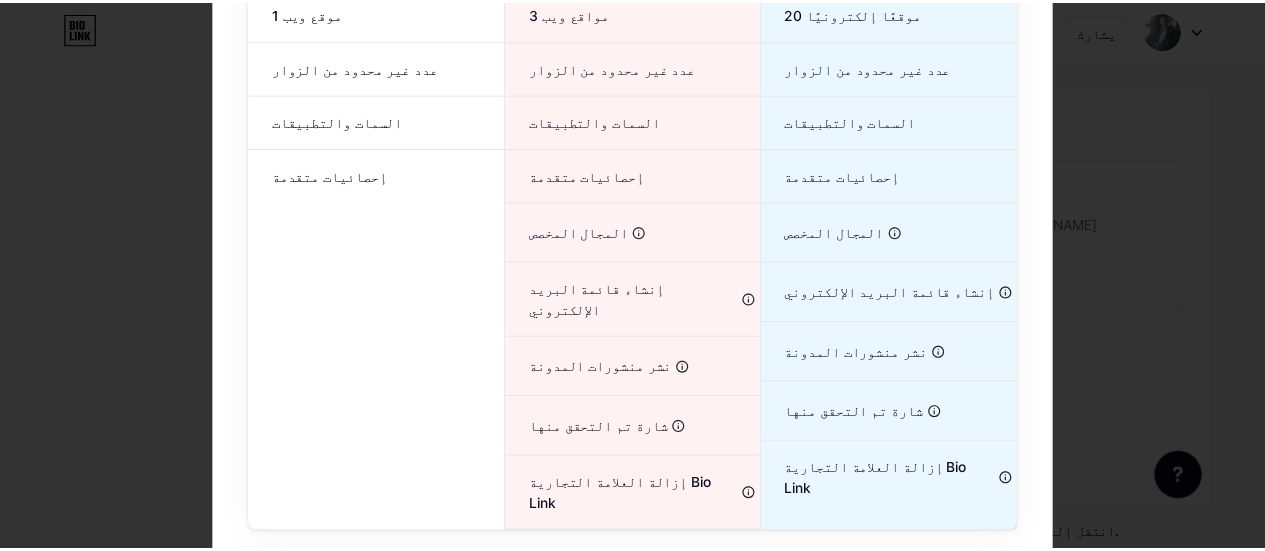 scroll, scrollTop: 0, scrollLeft: 0, axis: both 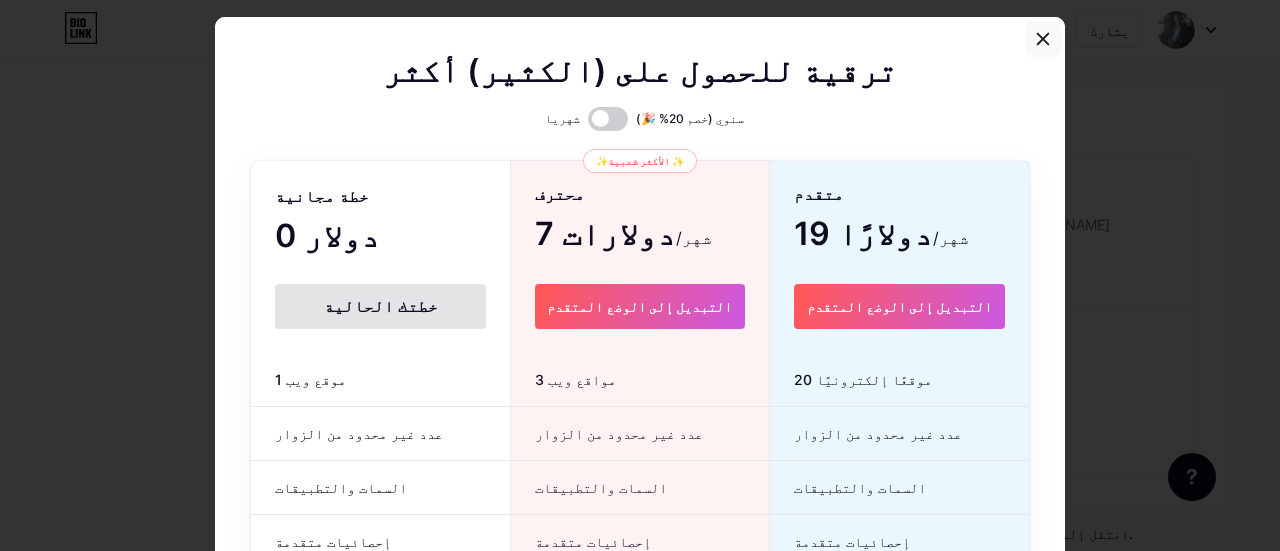 click 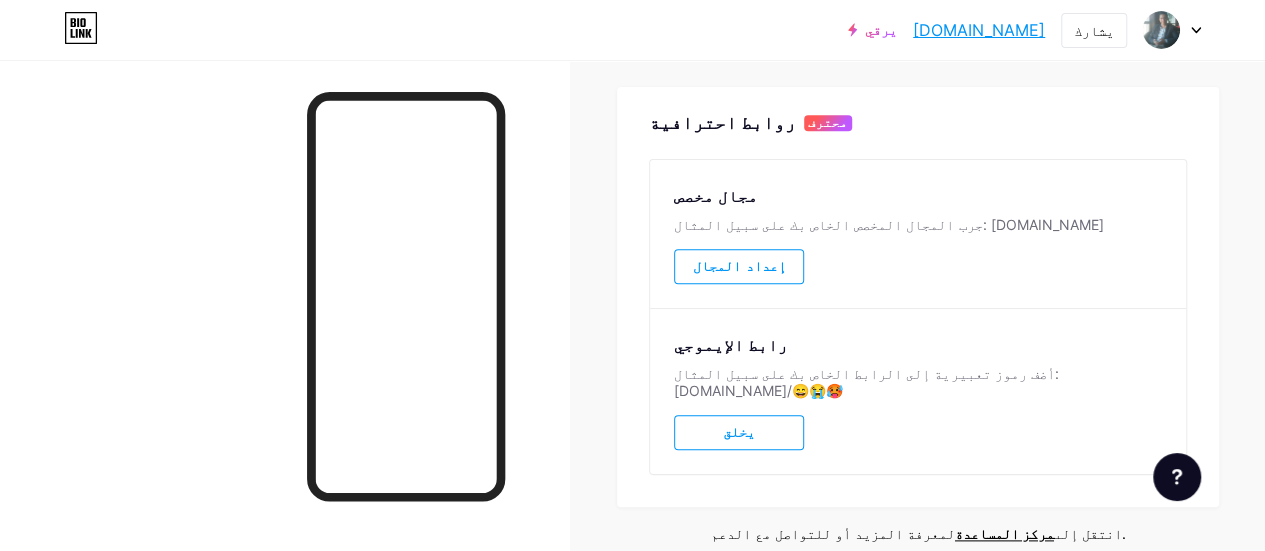 click on "يرقي" at bounding box center (881, 29) 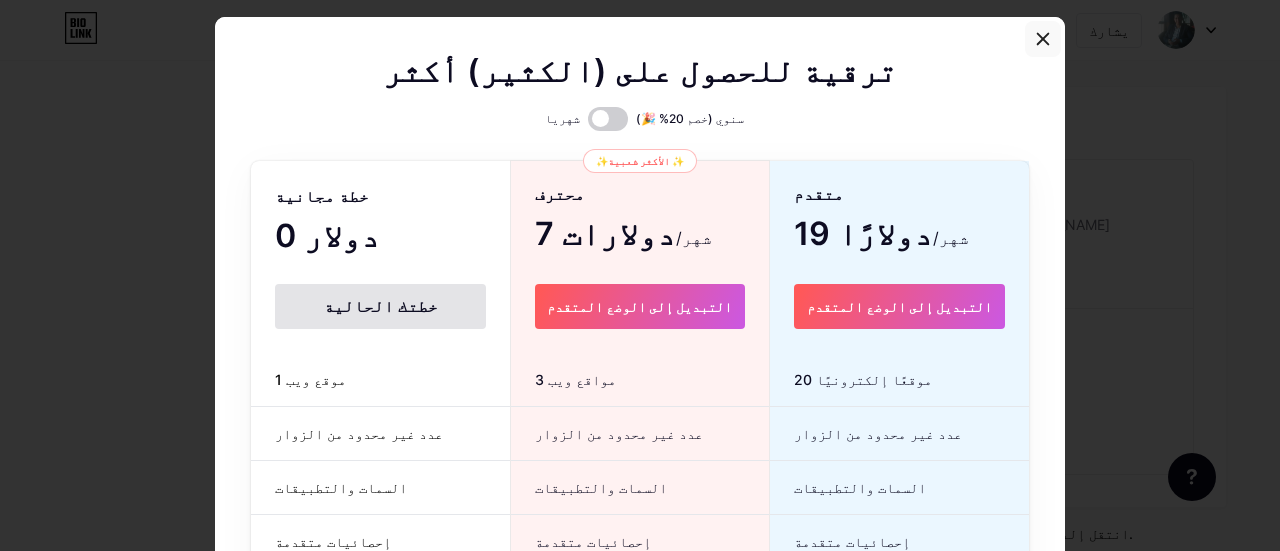 click 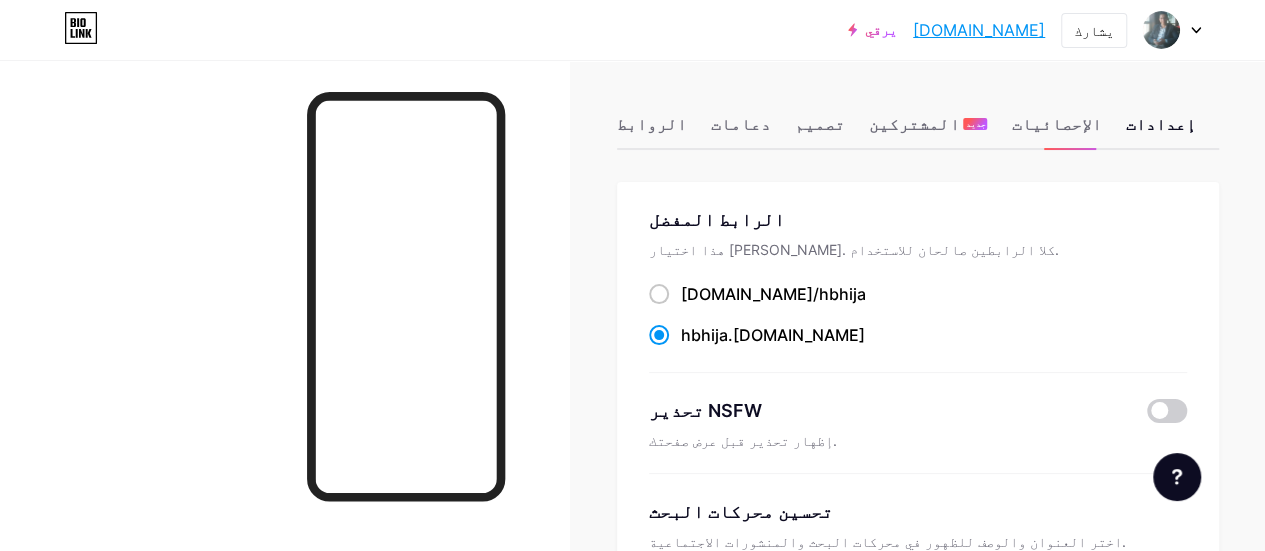 scroll, scrollTop: 0, scrollLeft: 0, axis: both 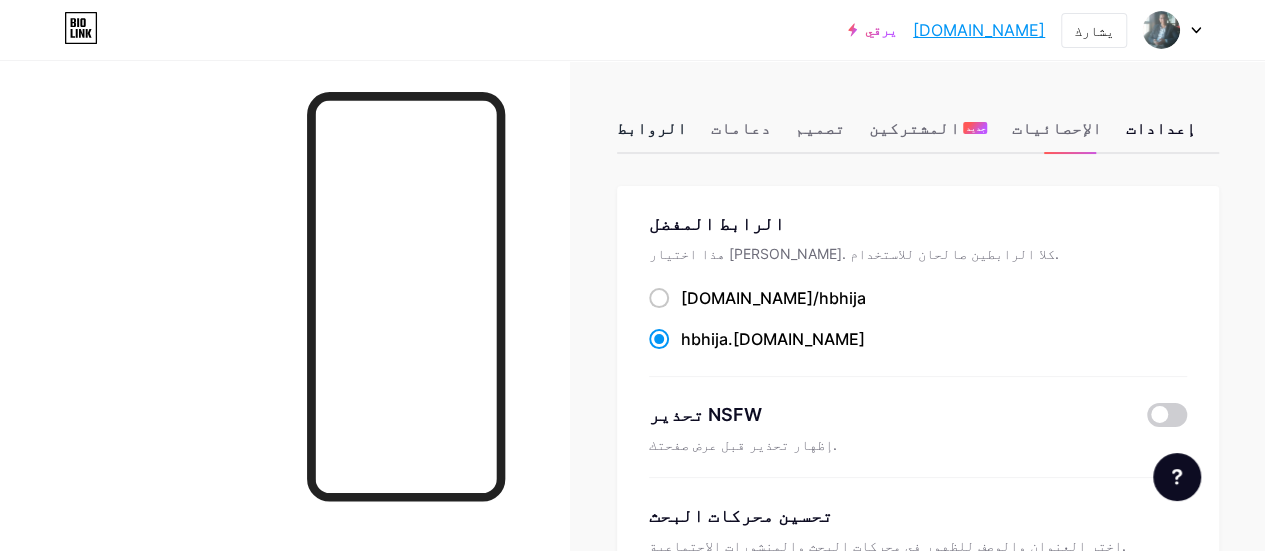 click on "الروابط" at bounding box center [652, 128] 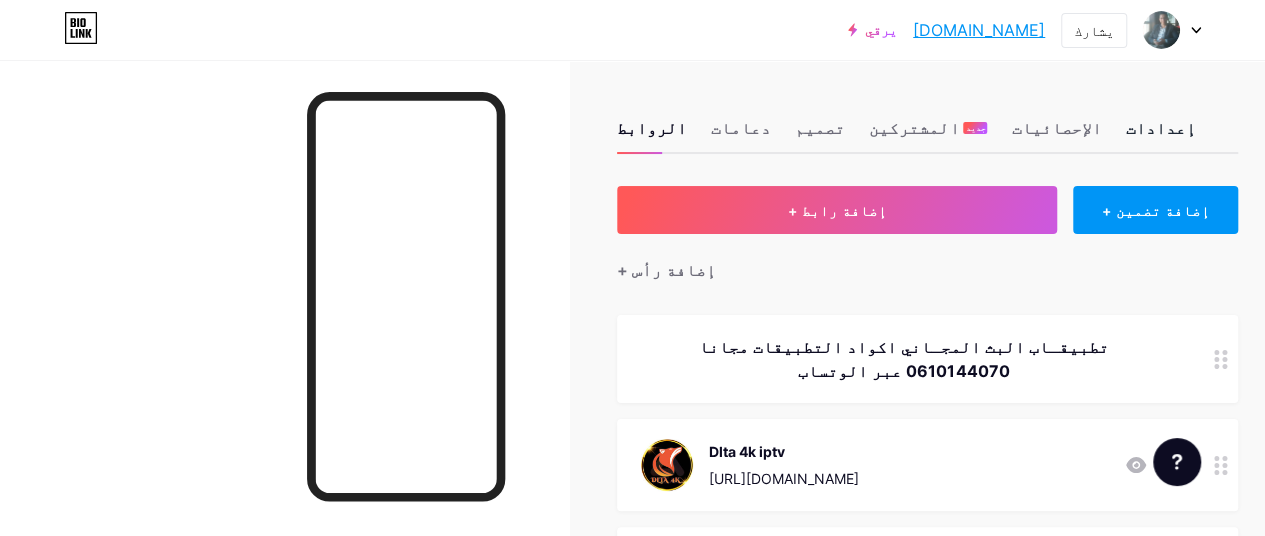 click on "إعدادات" at bounding box center [1160, 128] 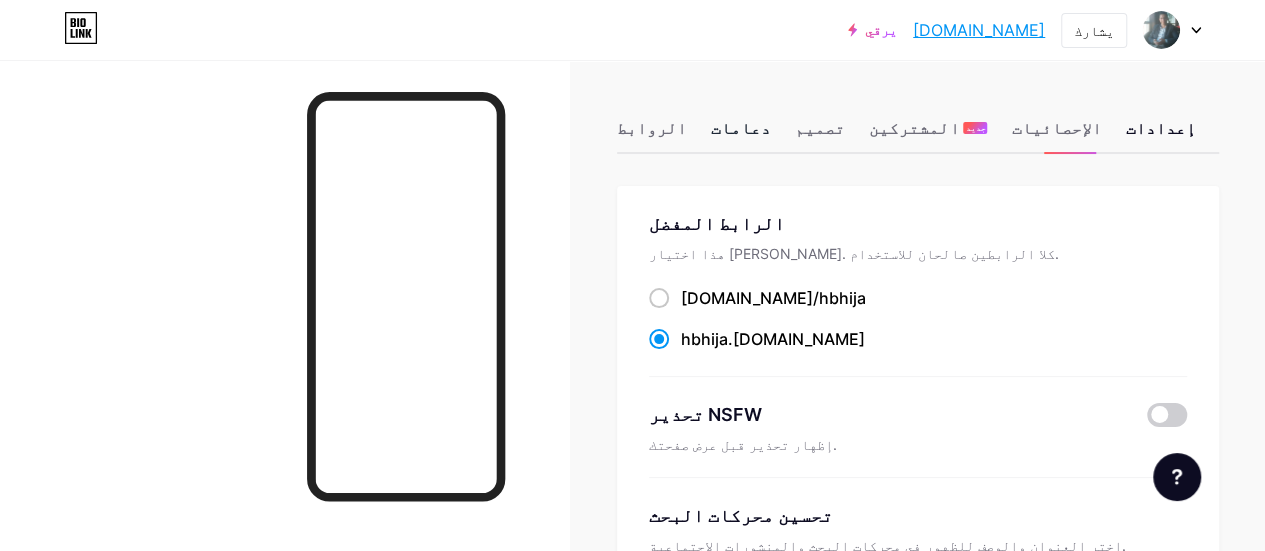 click on "دعامات" at bounding box center (741, 128) 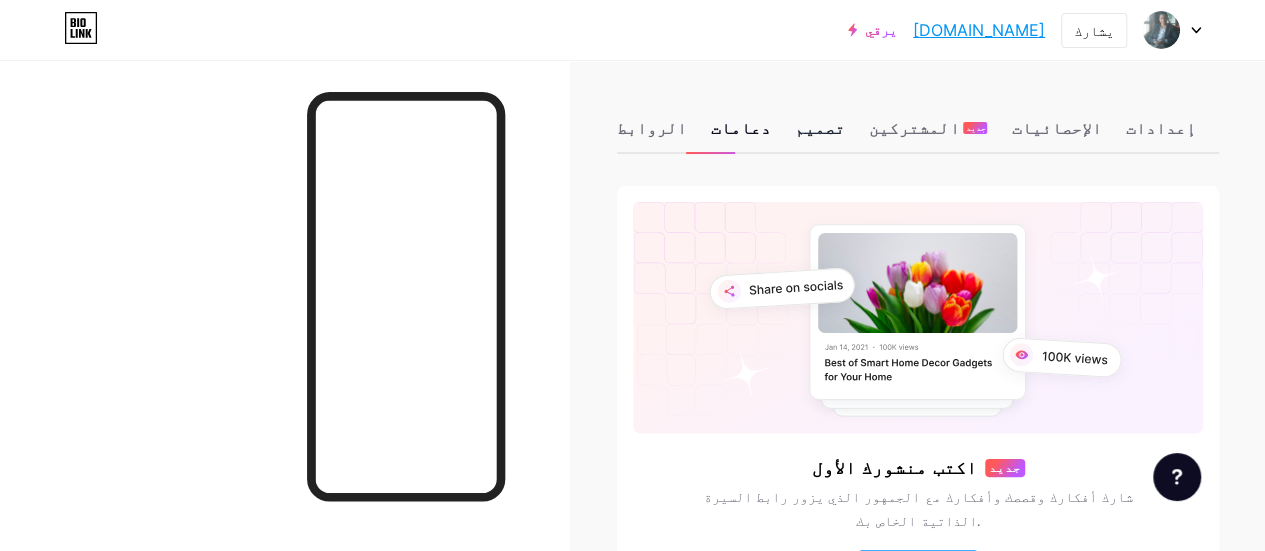click on "تصميم" at bounding box center (820, 128) 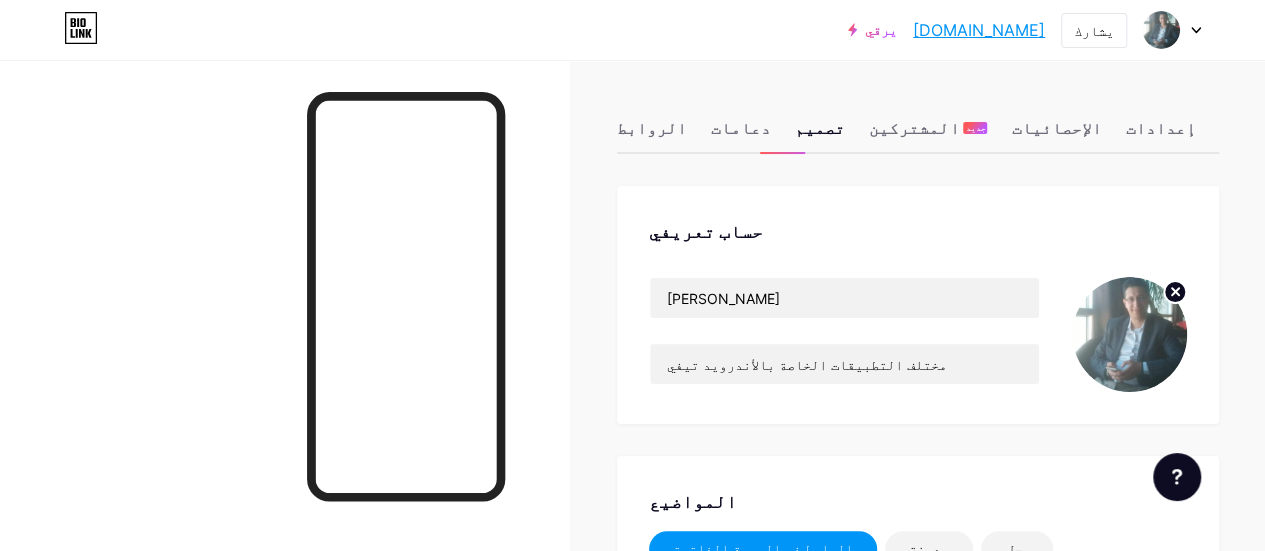 scroll, scrollTop: 482, scrollLeft: 0, axis: vertical 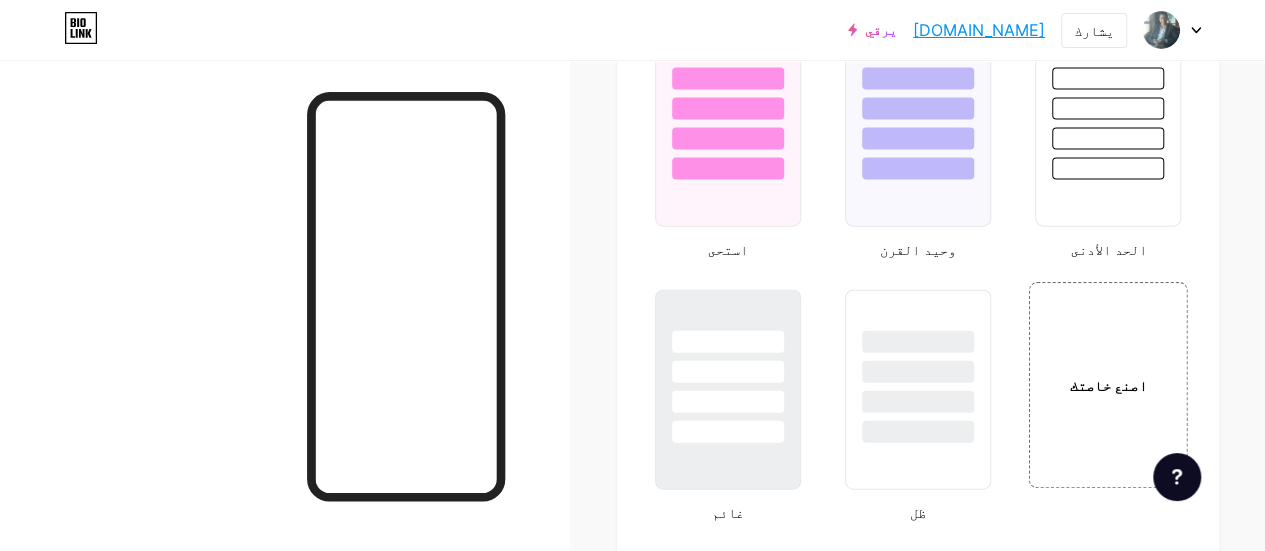 click on "اصنع خاصتك" at bounding box center (1108, 386) 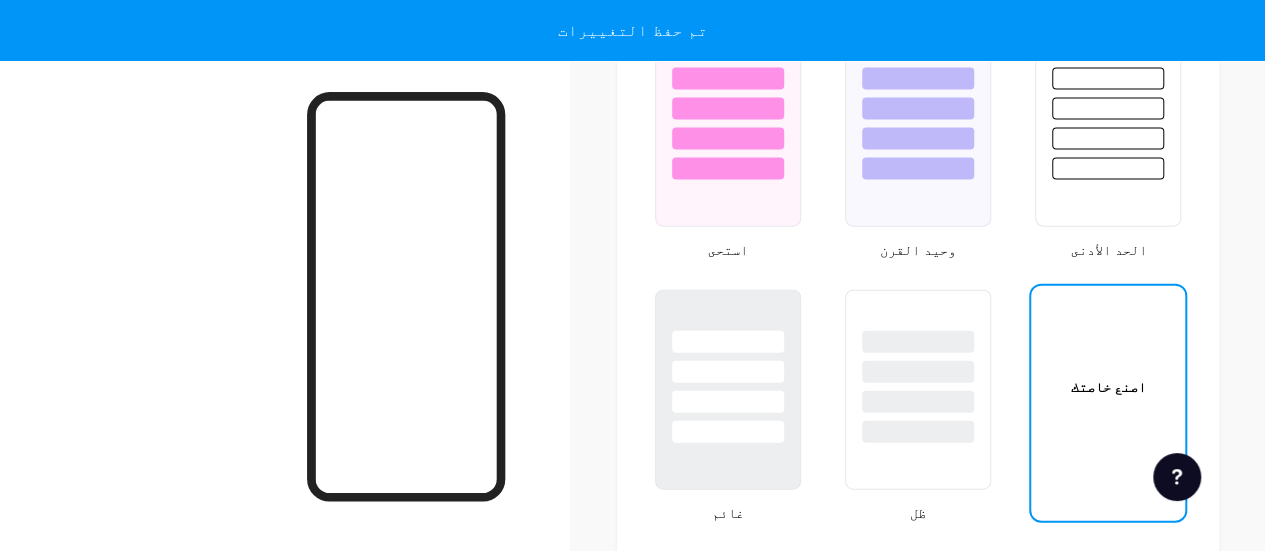 scroll, scrollTop: 2655, scrollLeft: 0, axis: vertical 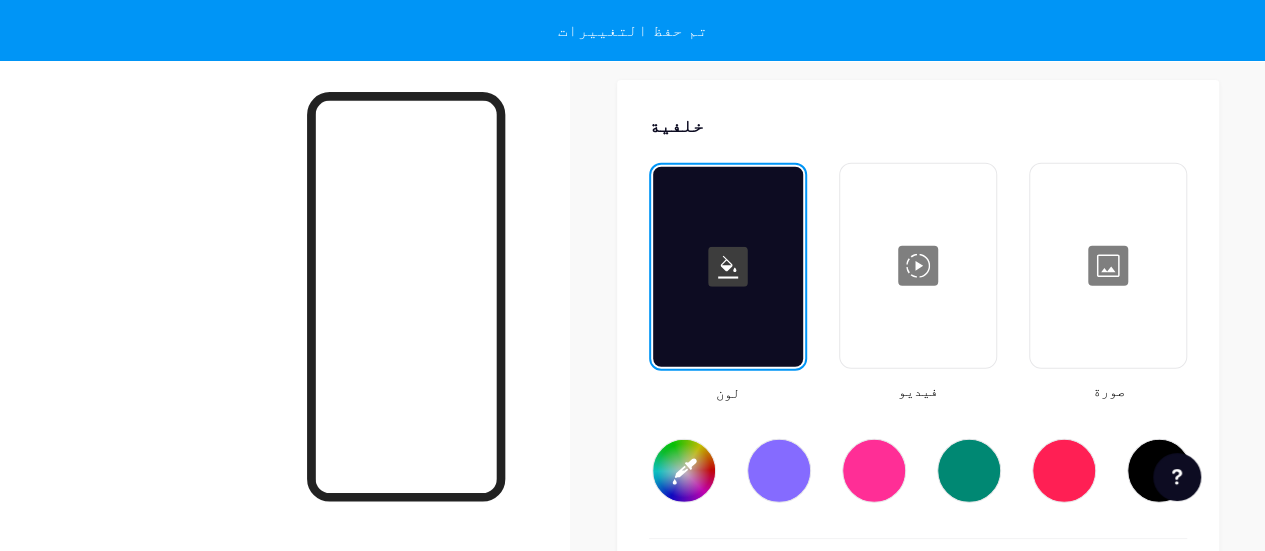 type on "#ffffff" 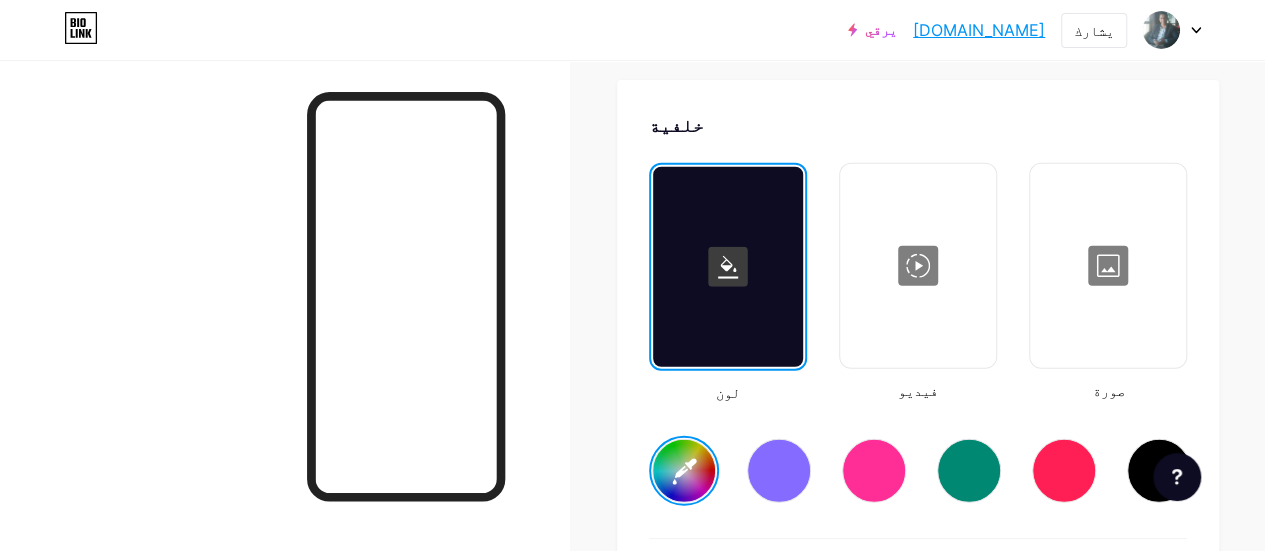 click at bounding box center [1108, 266] 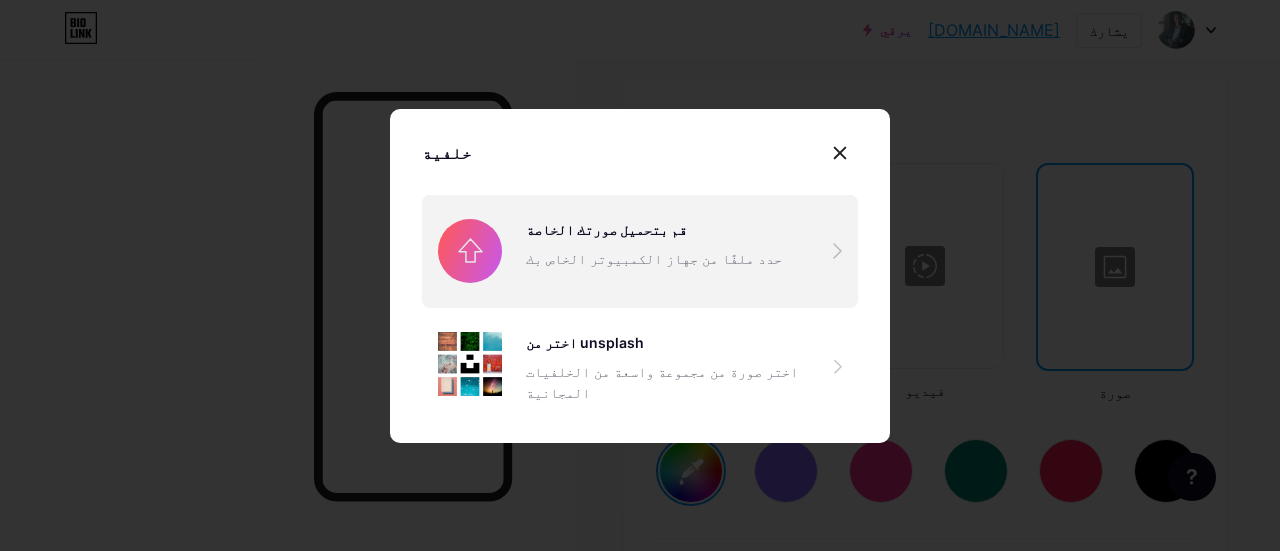 click at bounding box center (640, 251) 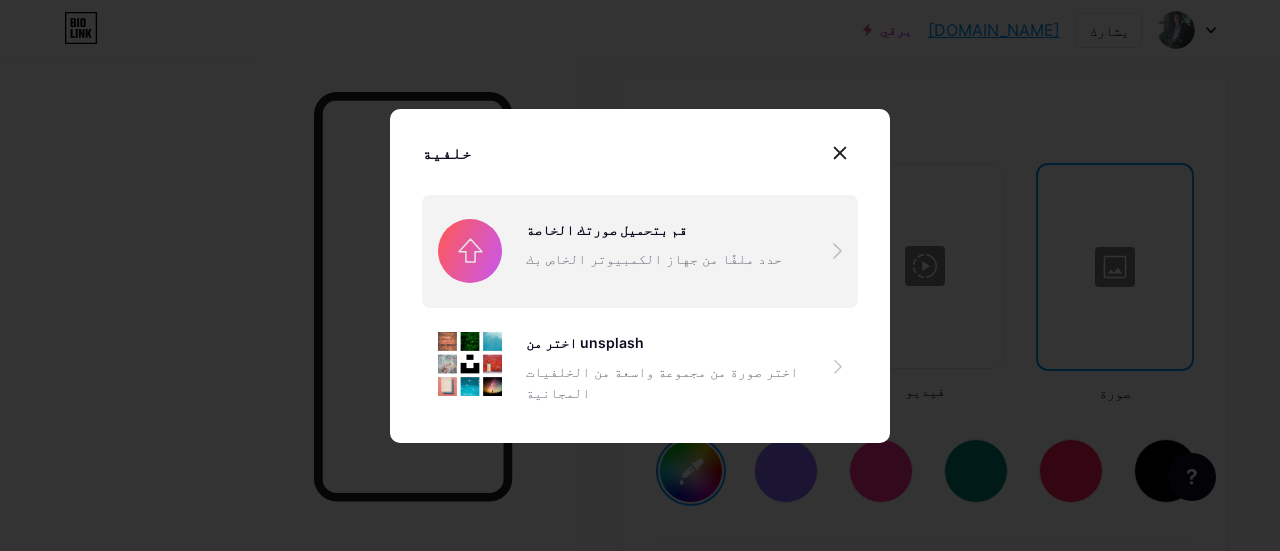 click at bounding box center (640, 251) 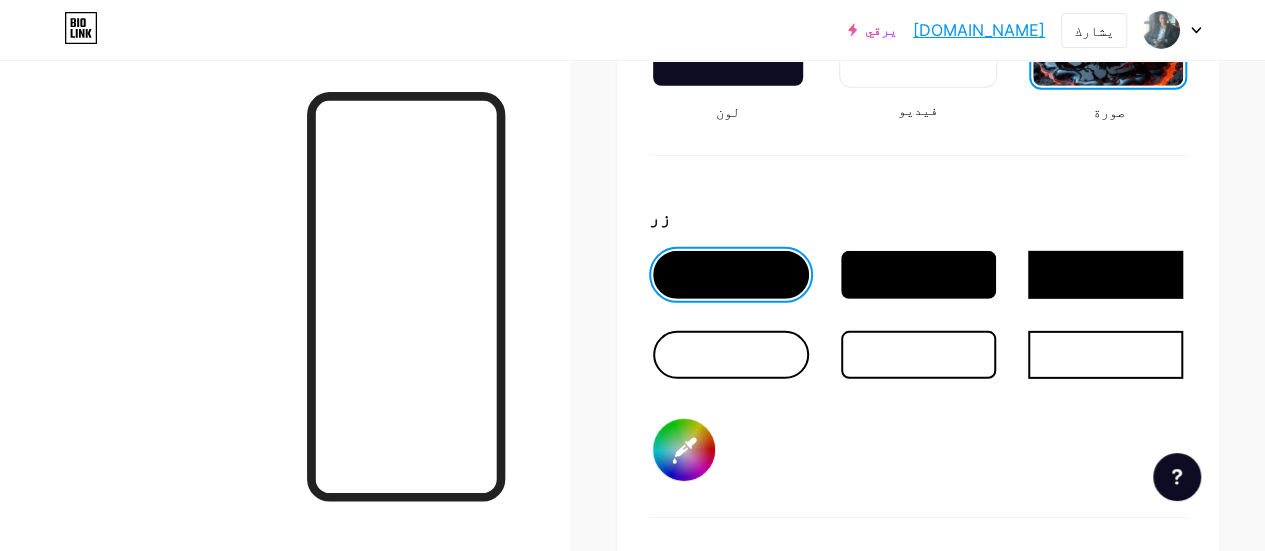 scroll, scrollTop: 2912, scrollLeft: 0, axis: vertical 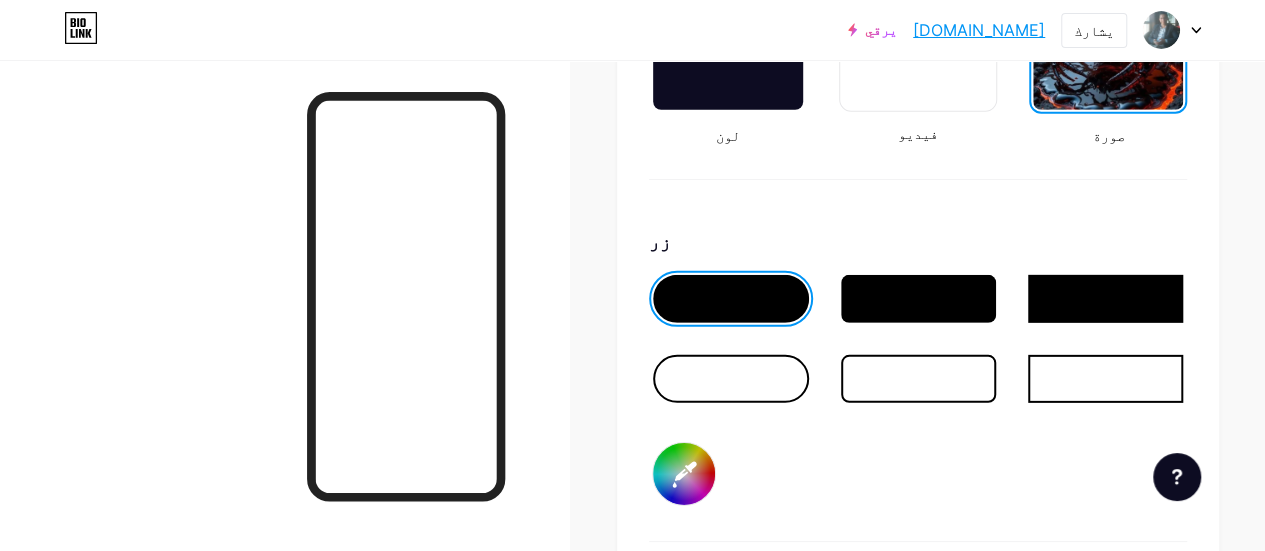 click at bounding box center (730, 379) 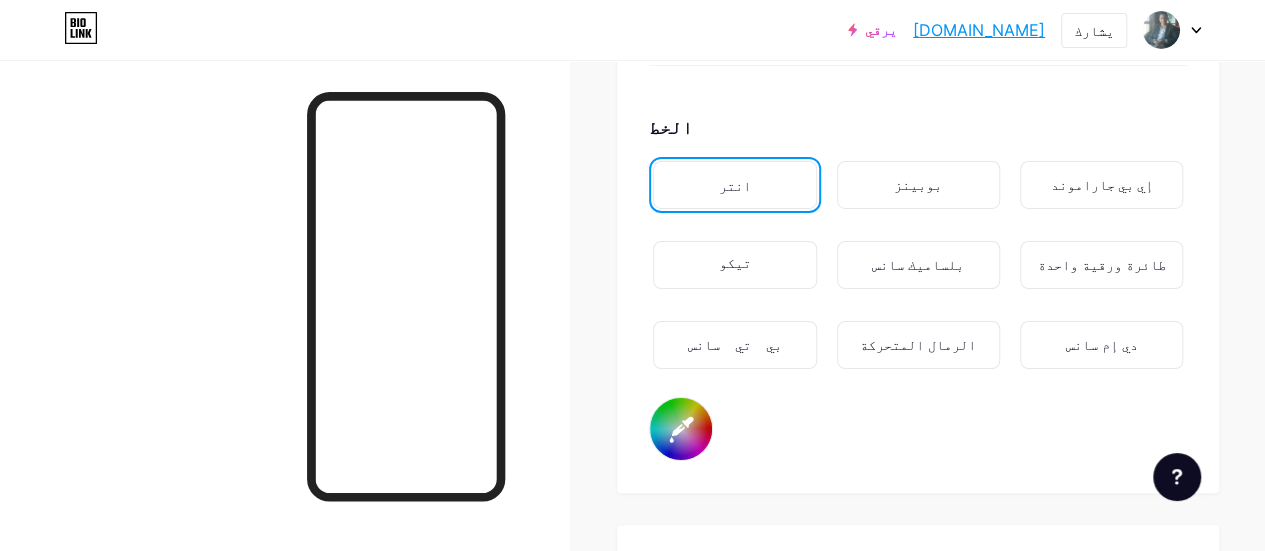 scroll, scrollTop: 3382, scrollLeft: 0, axis: vertical 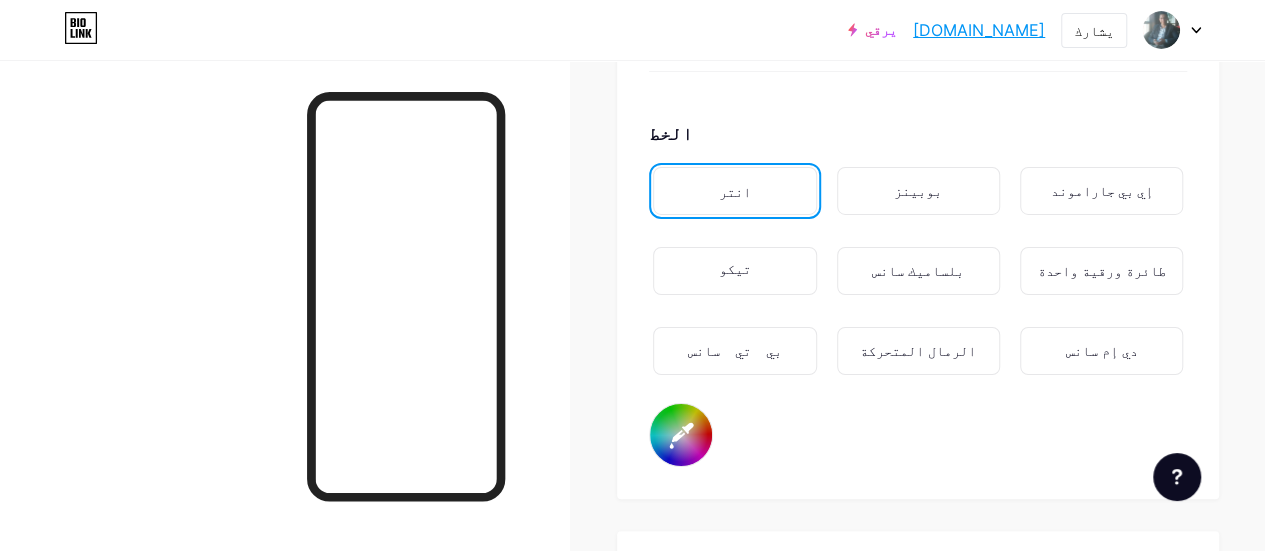 click on "#000000" at bounding box center (681, 435) 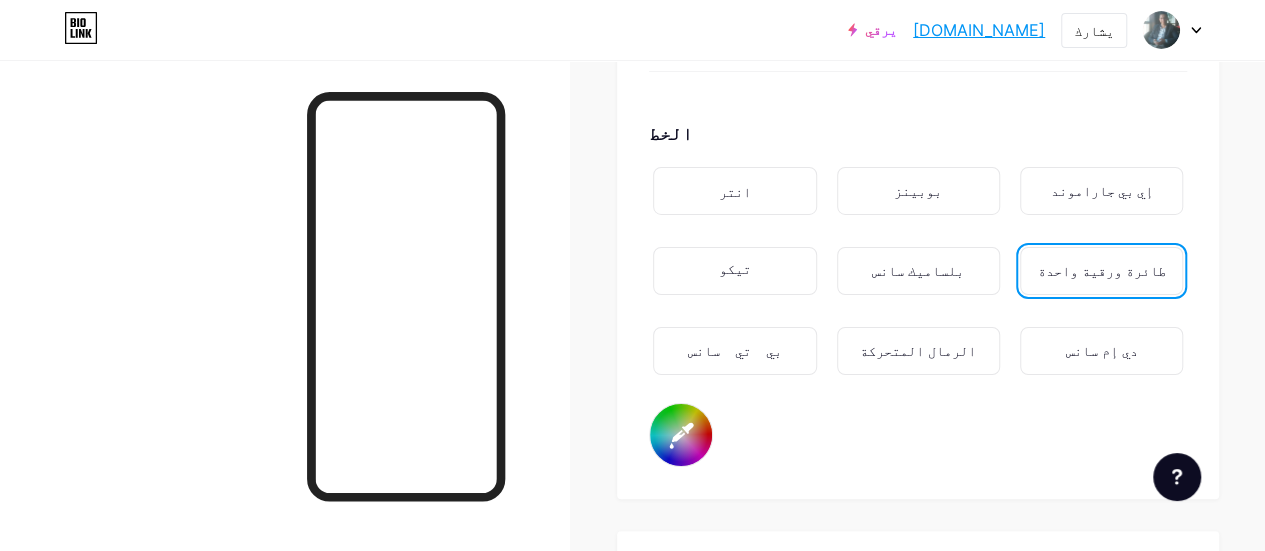 click on "بلساميك سانس" at bounding box center (918, 271) 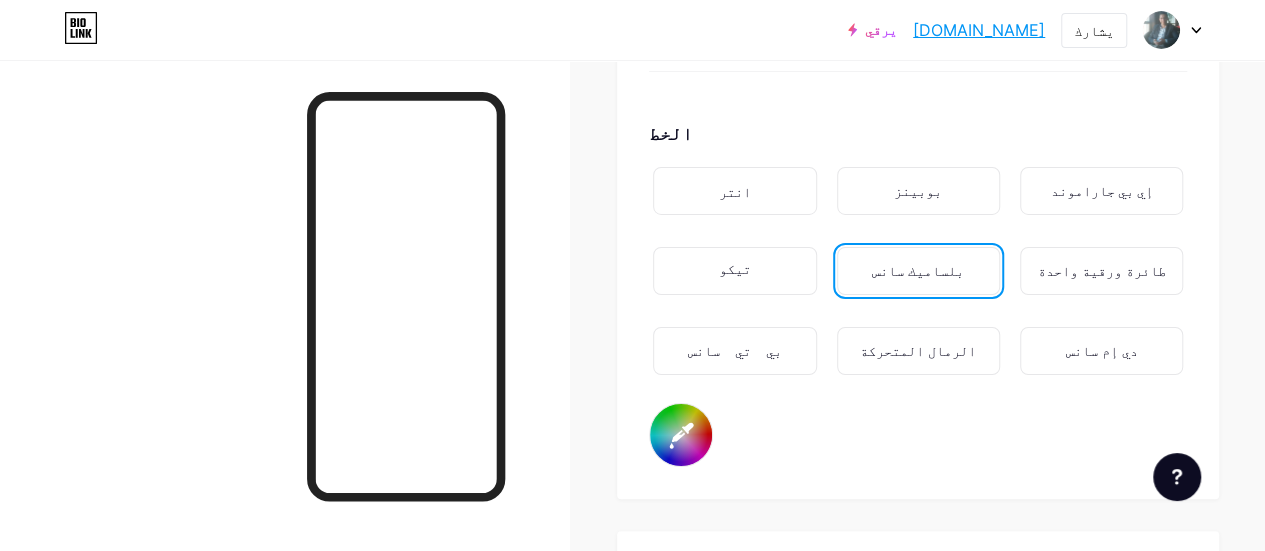 click on "انتر" at bounding box center (734, 191) 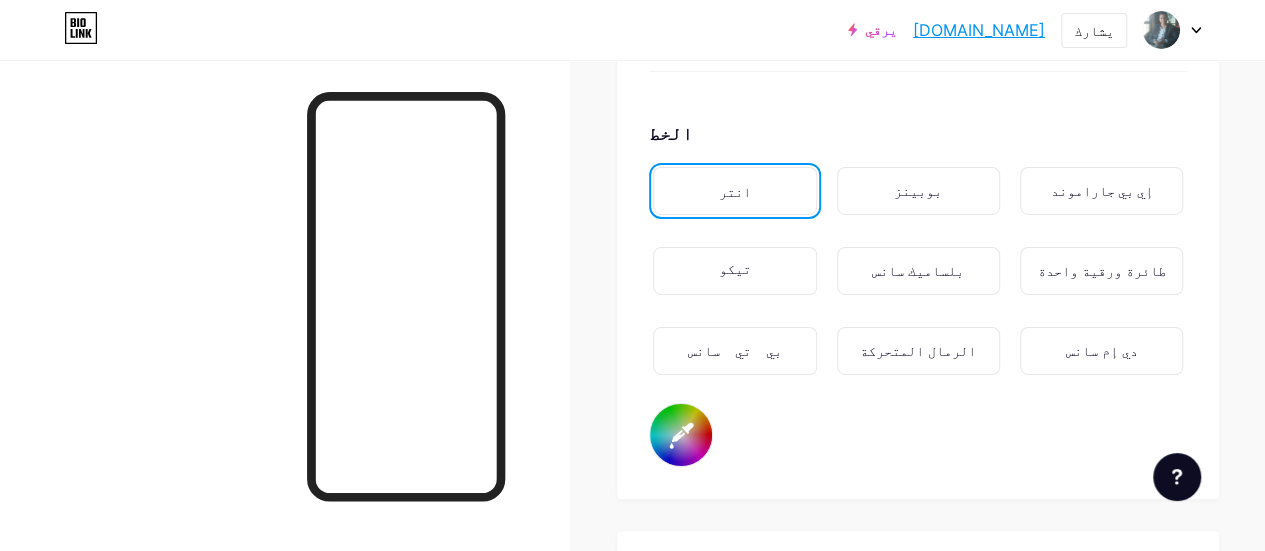 click on "دي إم سانس" at bounding box center (1102, 351) 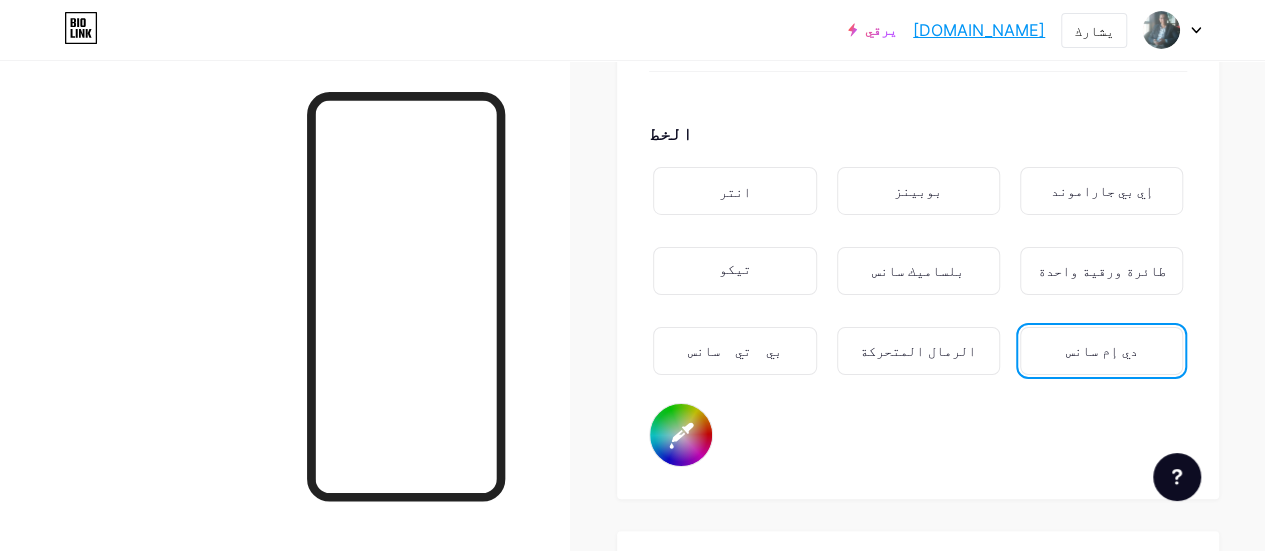 click on "#ffffff" at bounding box center (681, 435) 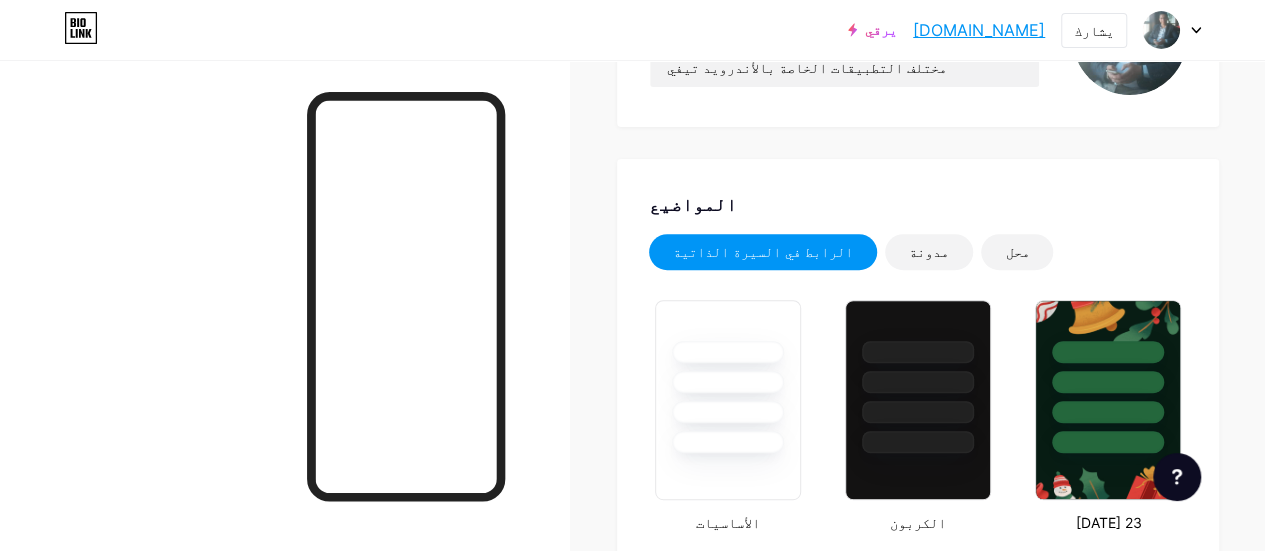 scroll, scrollTop: 0, scrollLeft: 0, axis: both 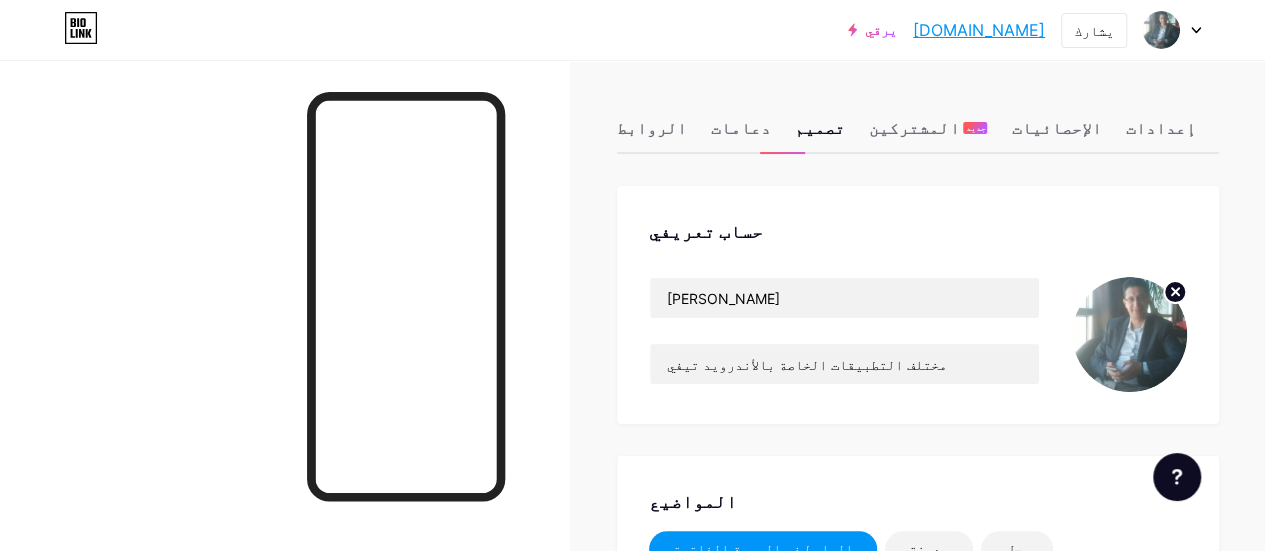 click on "[DOMAIN_NAME]" at bounding box center (979, 30) 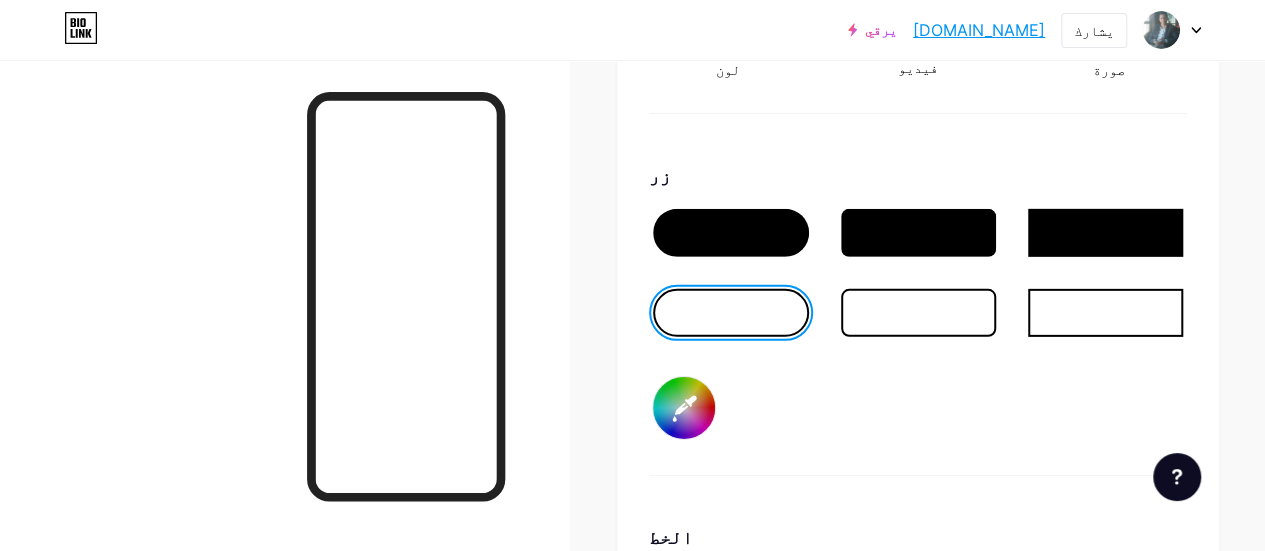 scroll, scrollTop: 2960, scrollLeft: 0, axis: vertical 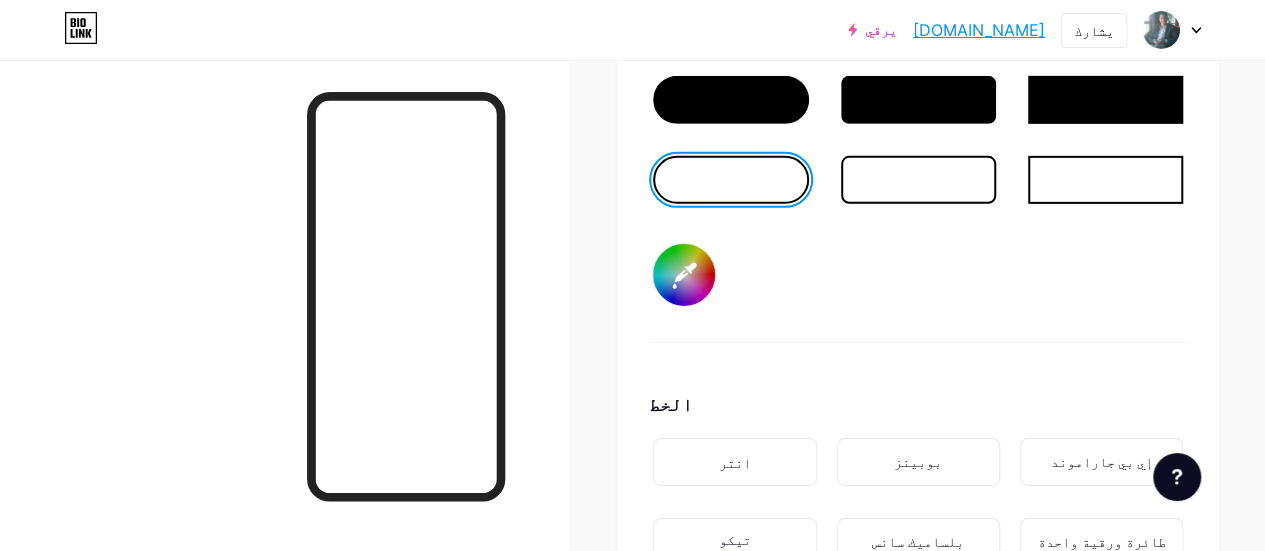click on "#000000" at bounding box center [684, 275] 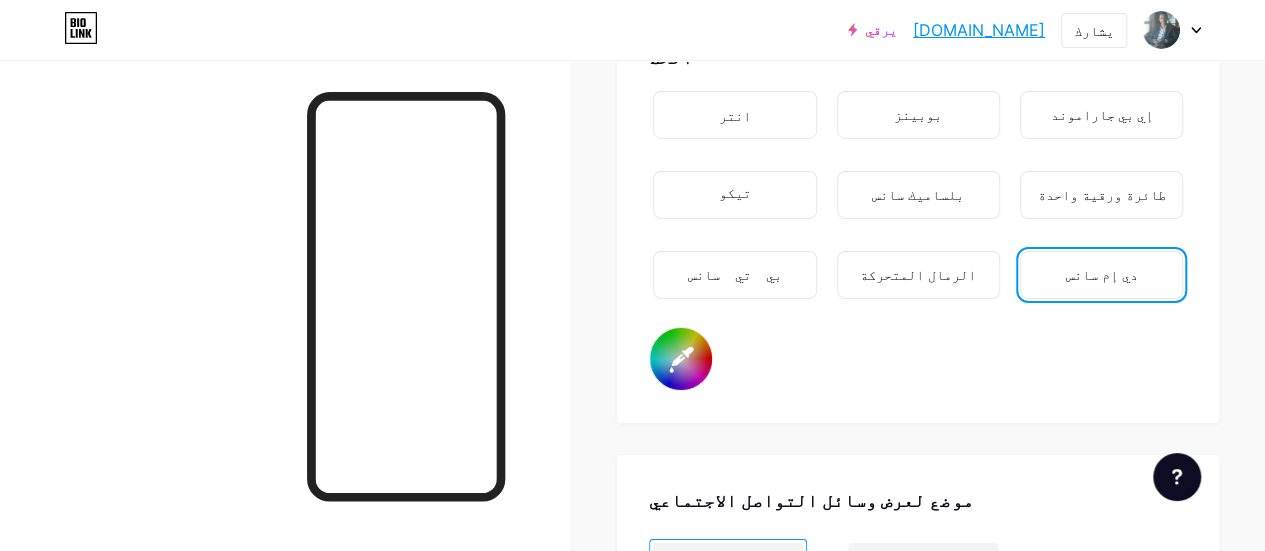 scroll, scrollTop: 3481, scrollLeft: 0, axis: vertical 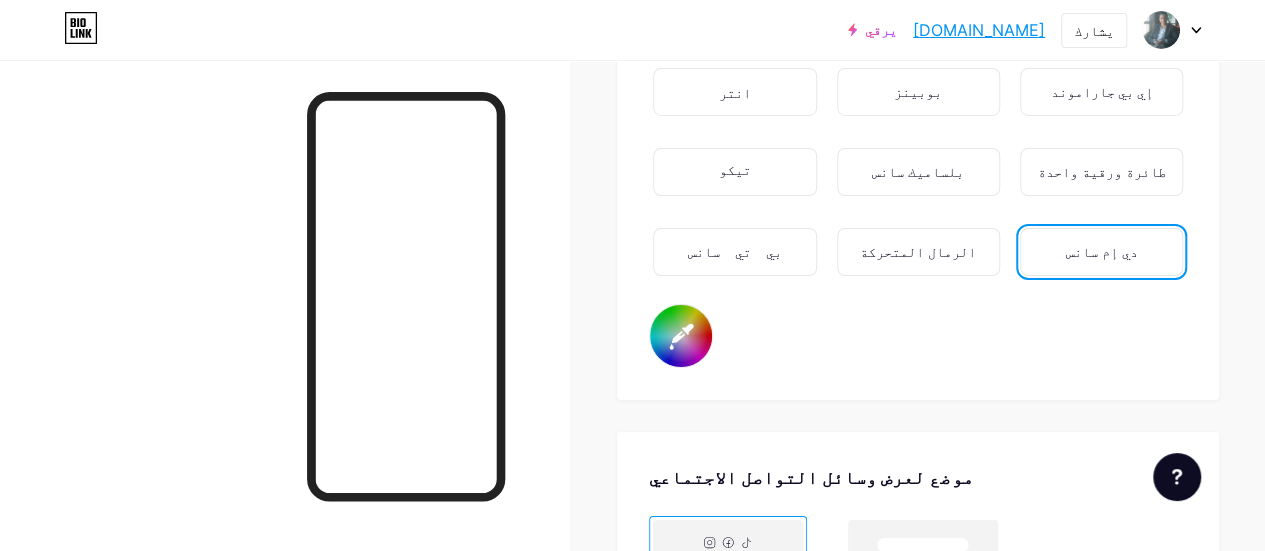 click on "#ffd4a3" at bounding box center [681, 336] 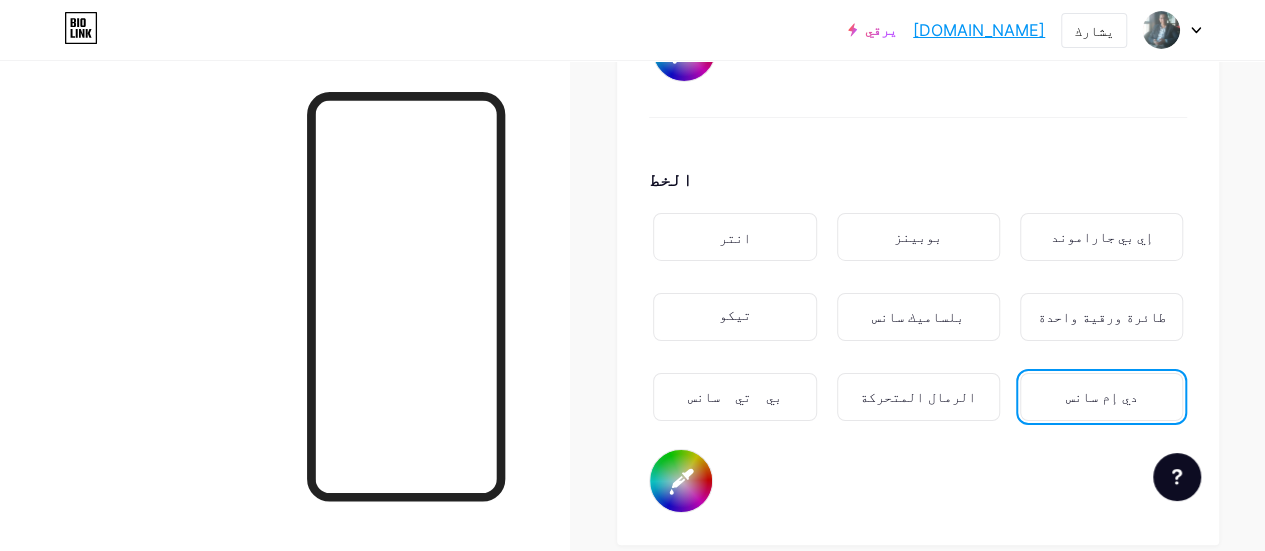 scroll, scrollTop: 3342, scrollLeft: 0, axis: vertical 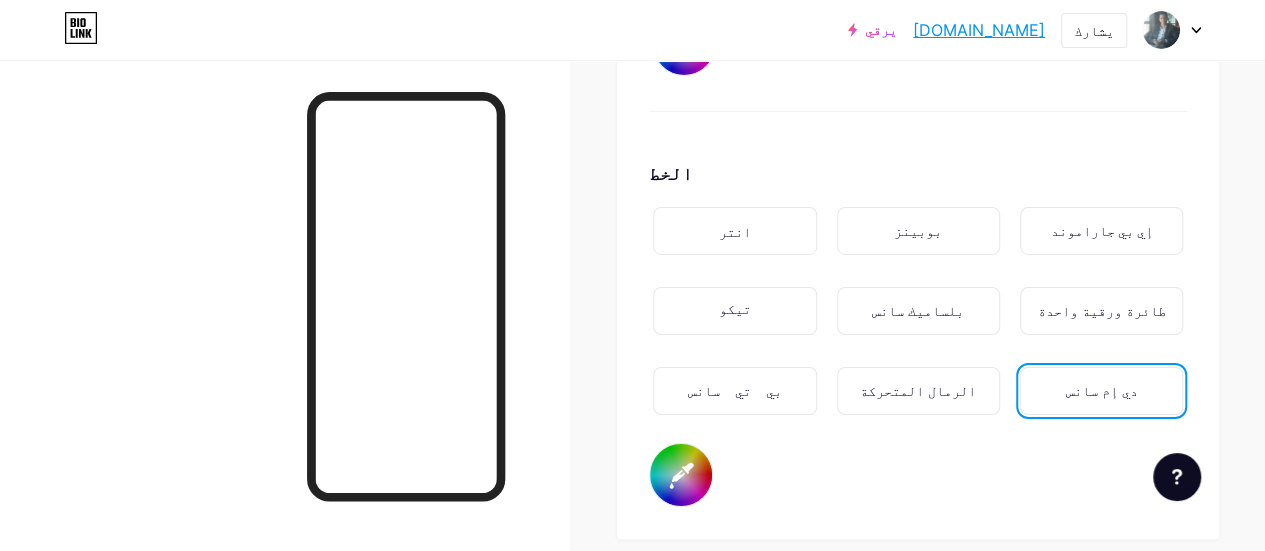 click on "#ffd4a3" at bounding box center (681, 475) 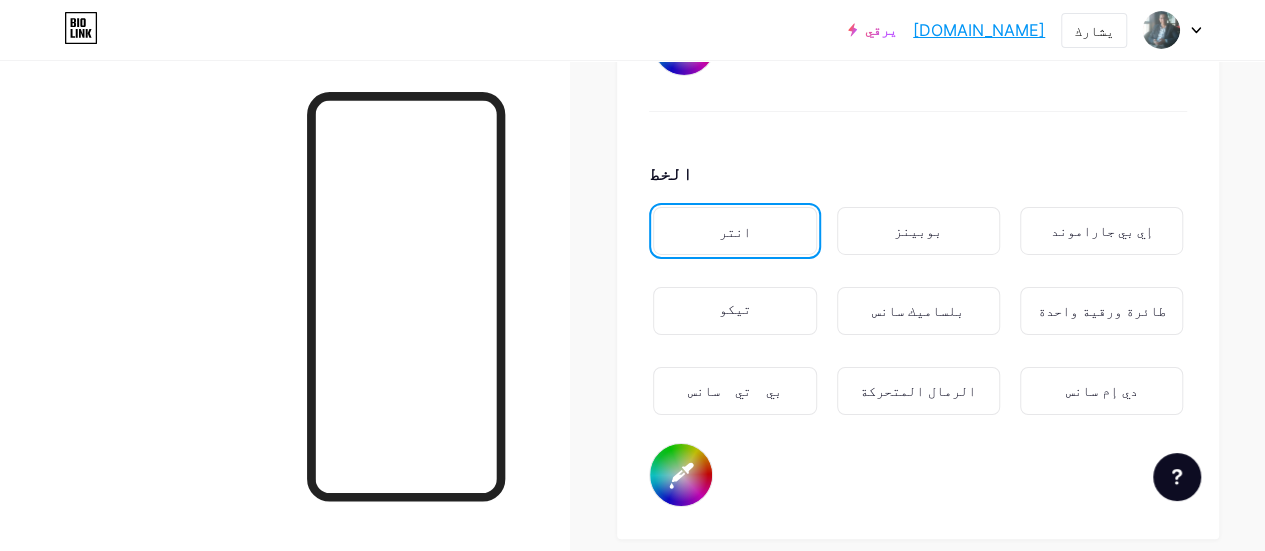 click on "#f8f7f7" at bounding box center (681, 475) 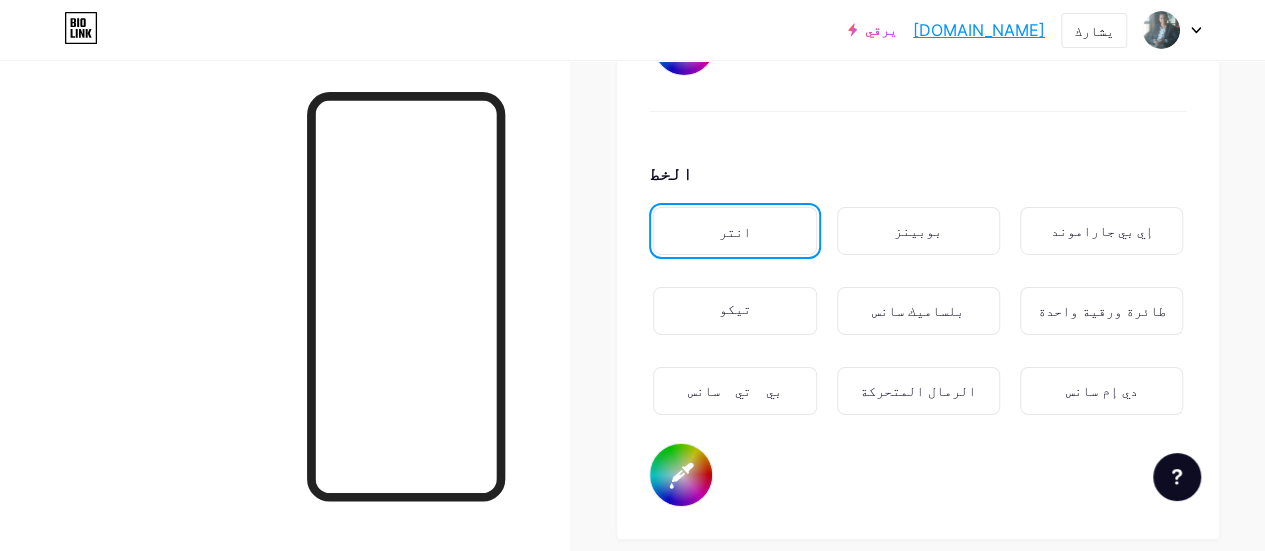 type on "#fd0808" 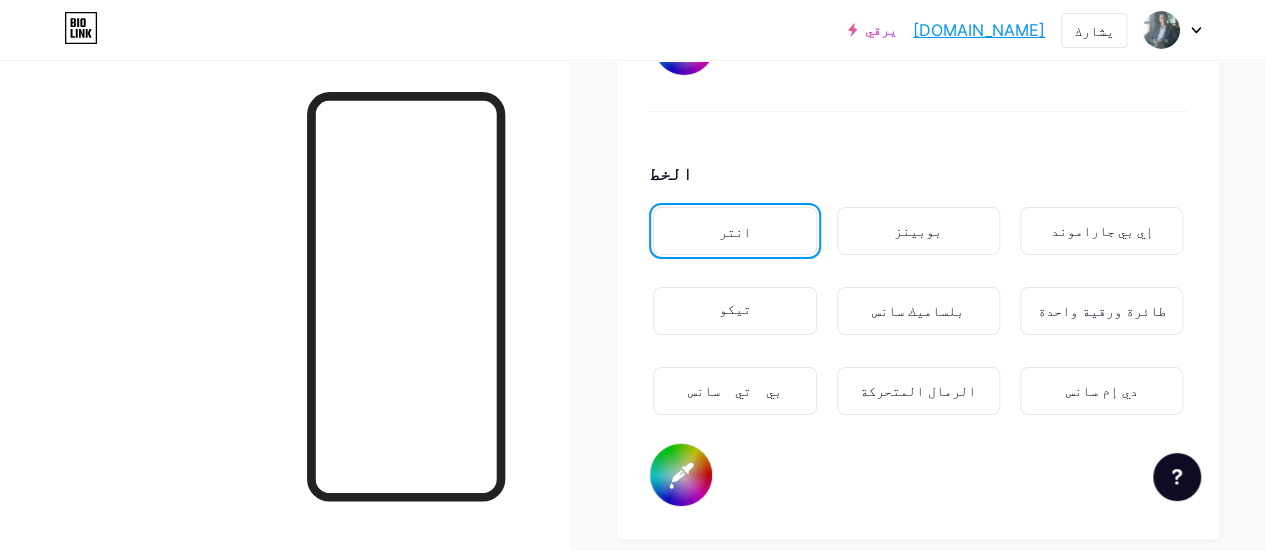 click on "[DOMAIN_NAME]" at bounding box center [979, 30] 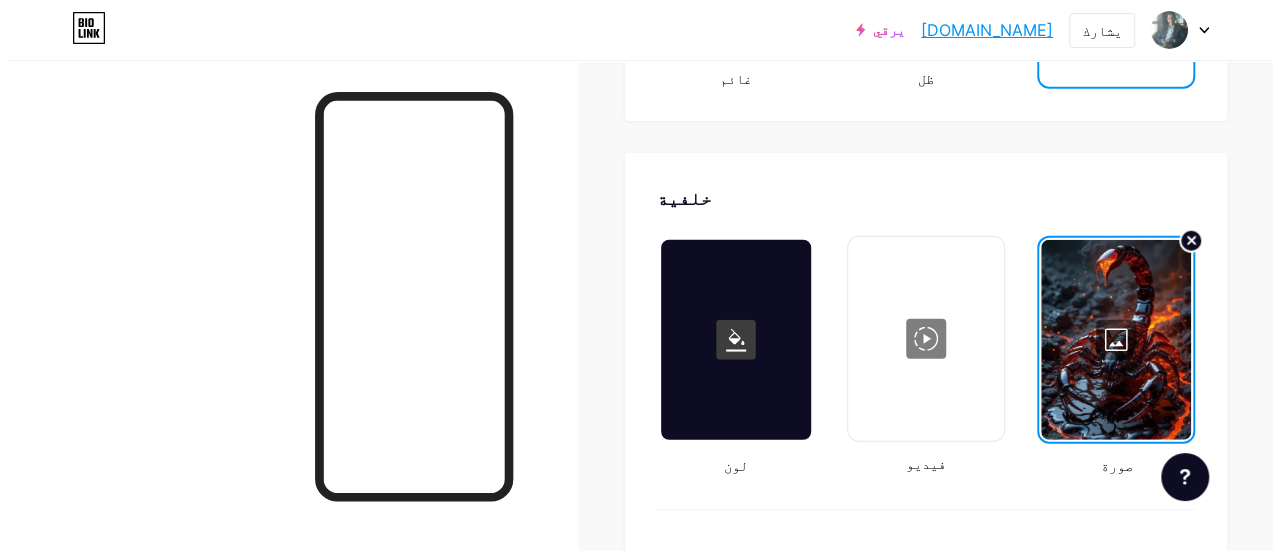 scroll, scrollTop: 2576, scrollLeft: 0, axis: vertical 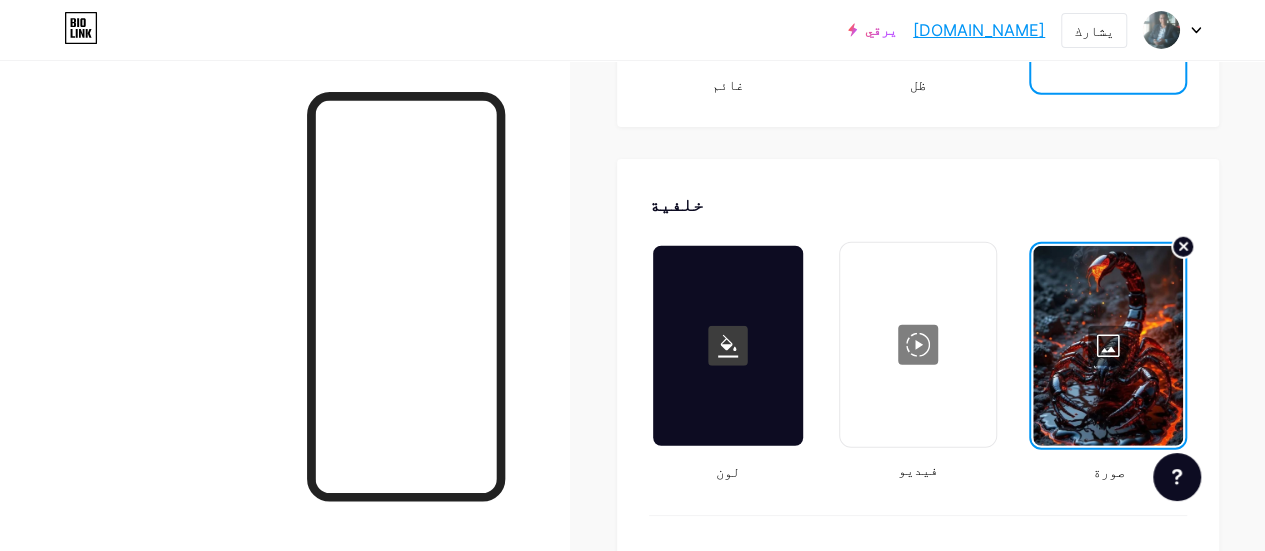 click at bounding box center (1108, 346) 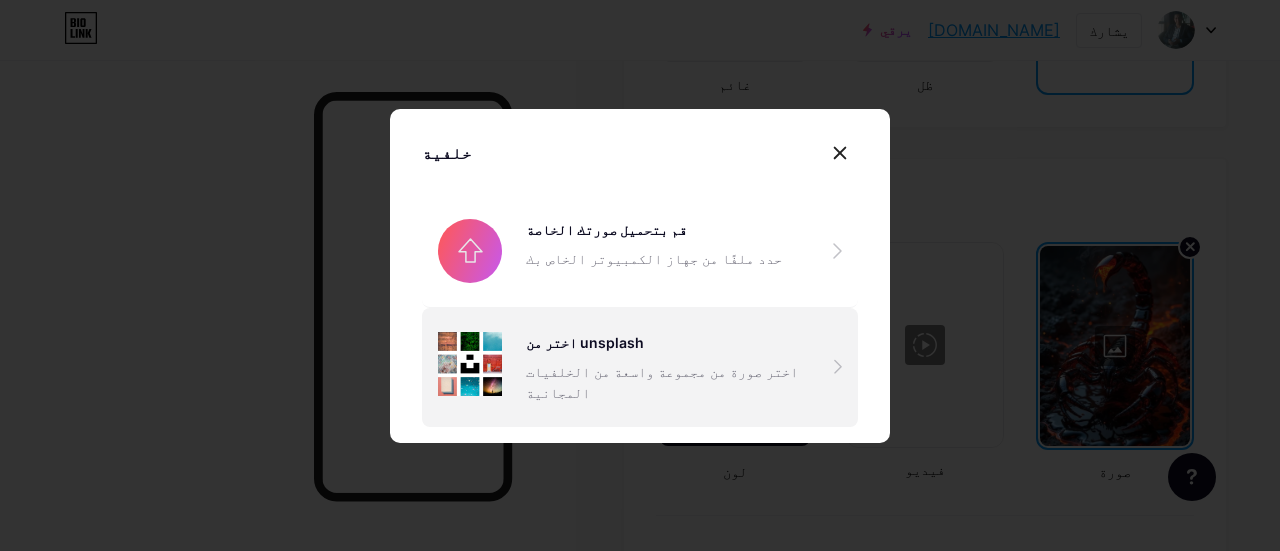 click on "اختر من unsplash" at bounding box center (585, 342) 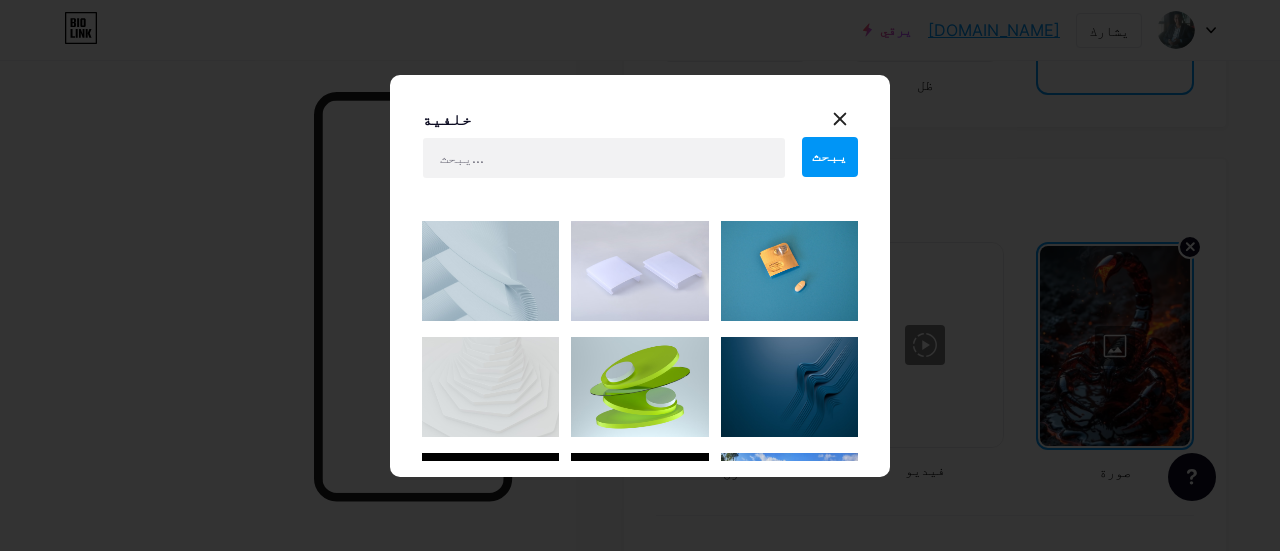 scroll, scrollTop: 0, scrollLeft: 0, axis: both 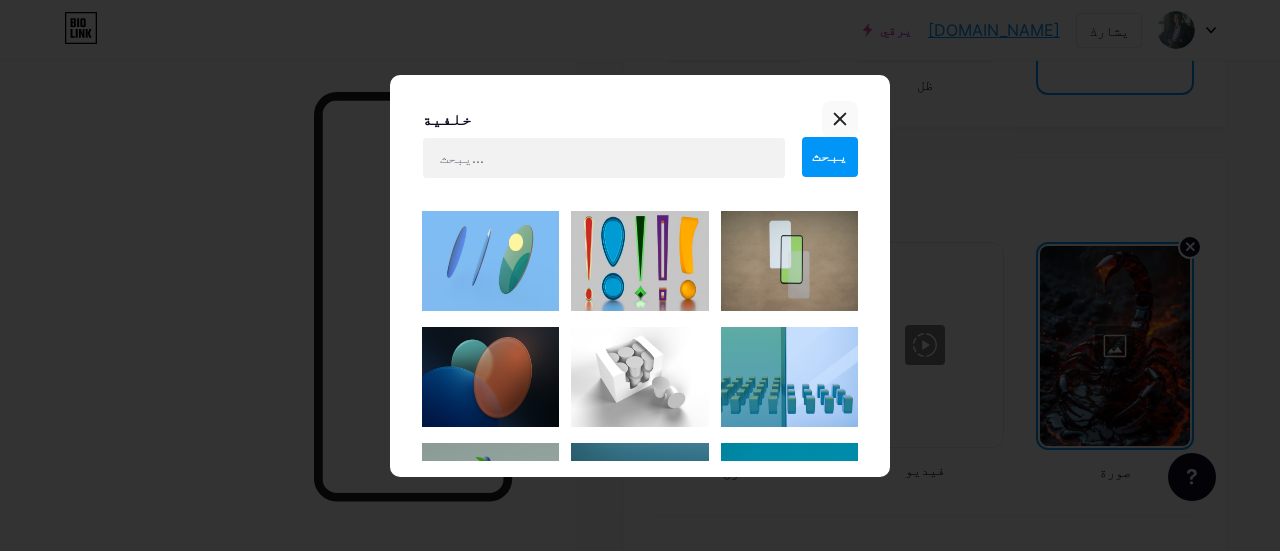 click 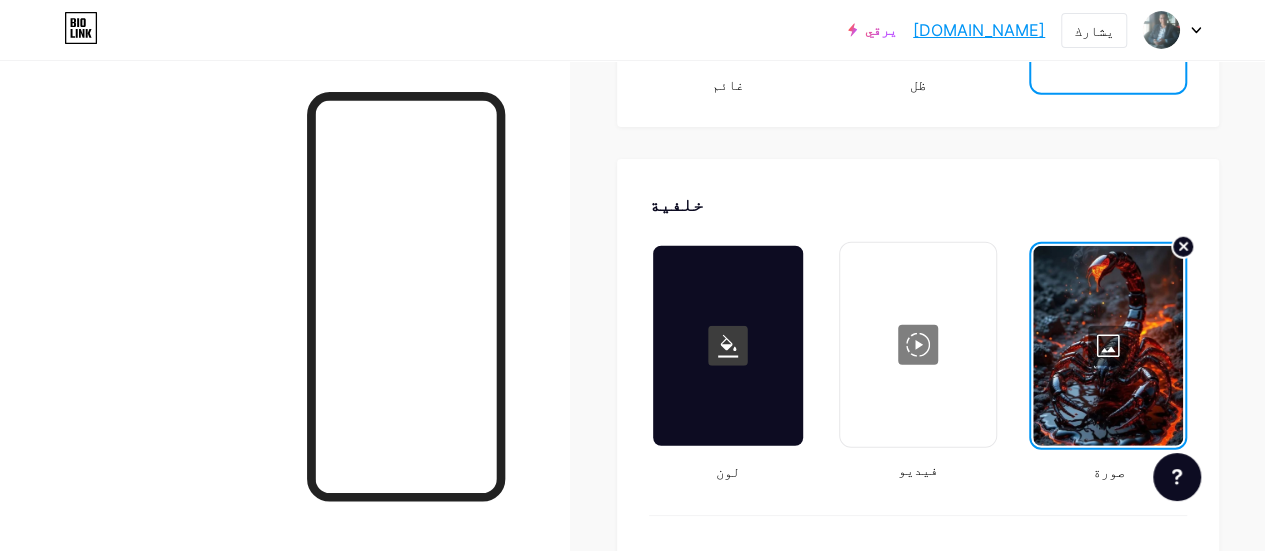 click at bounding box center (918, 345) 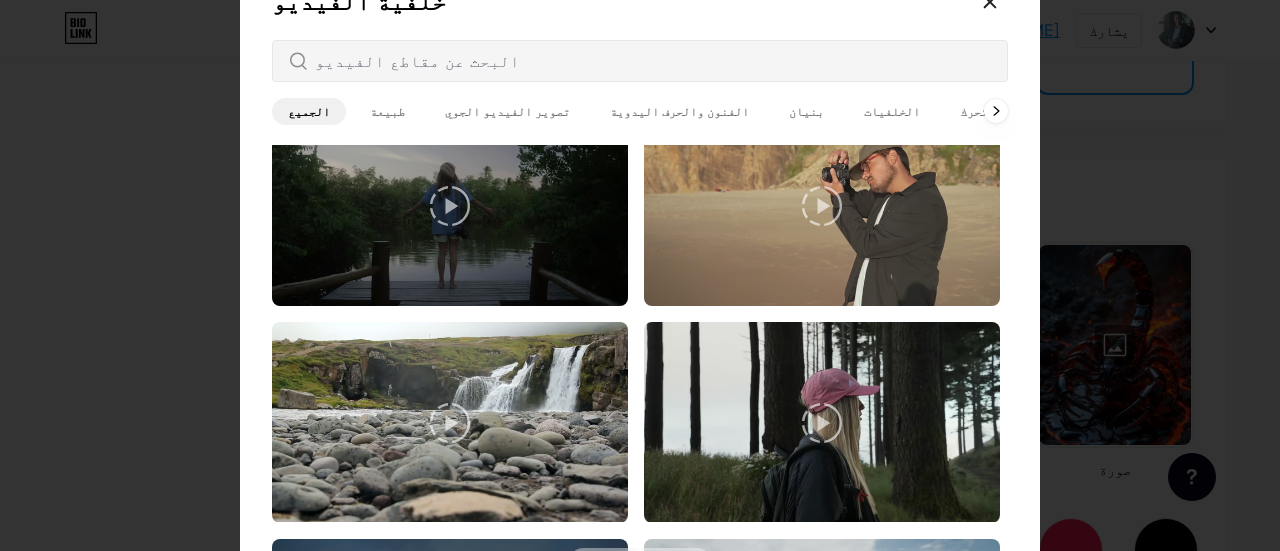 scroll, scrollTop: 3006, scrollLeft: 0, axis: vertical 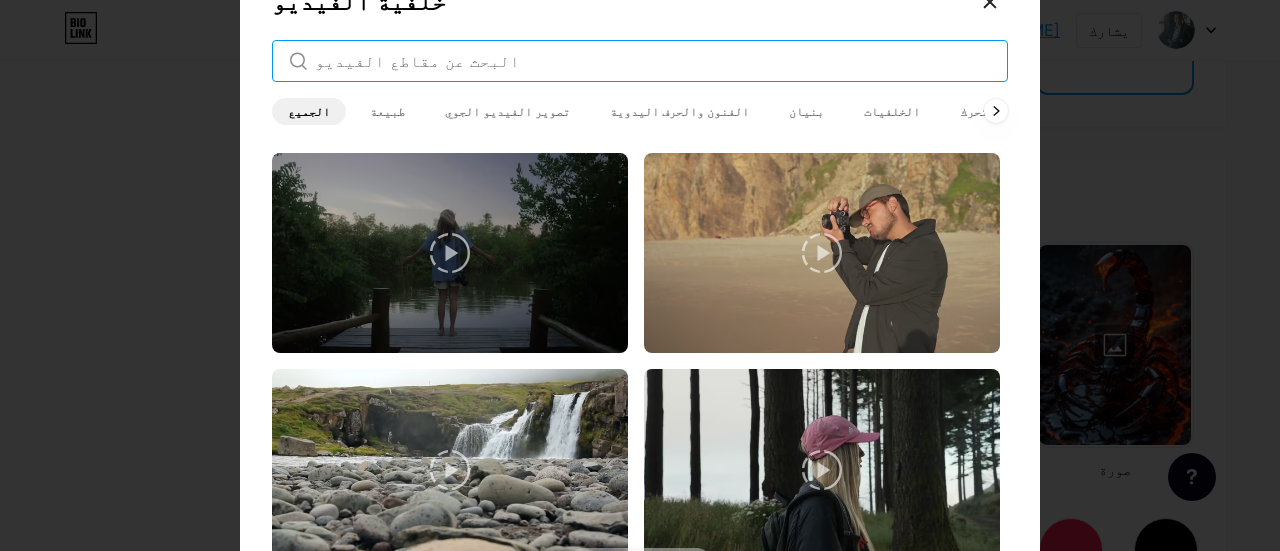 click at bounding box center (653, 61) 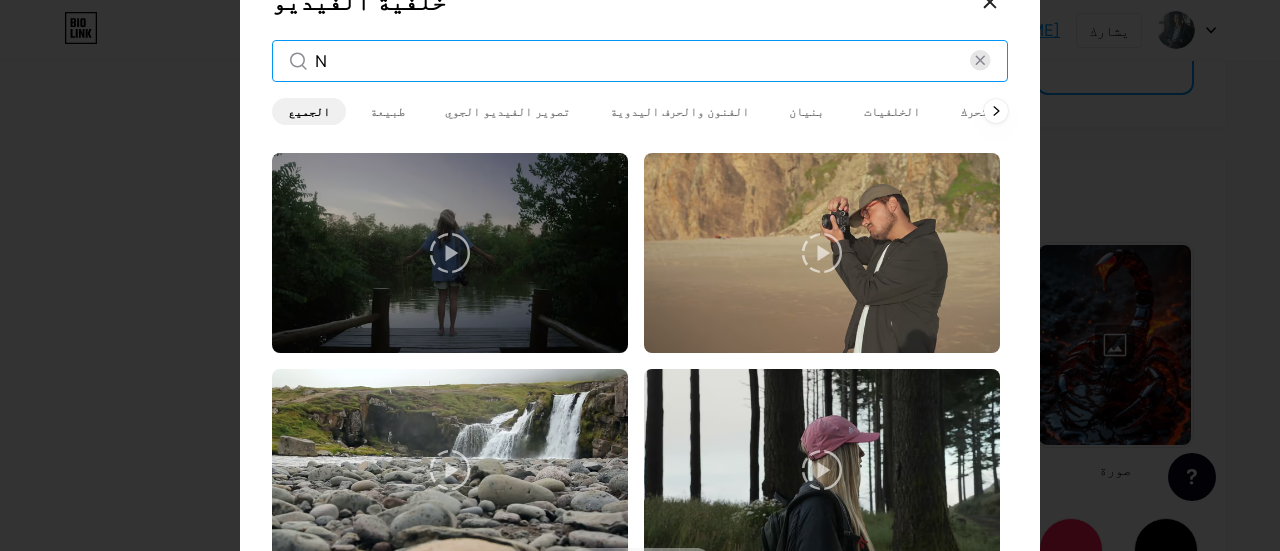 scroll, scrollTop: 0, scrollLeft: 0, axis: both 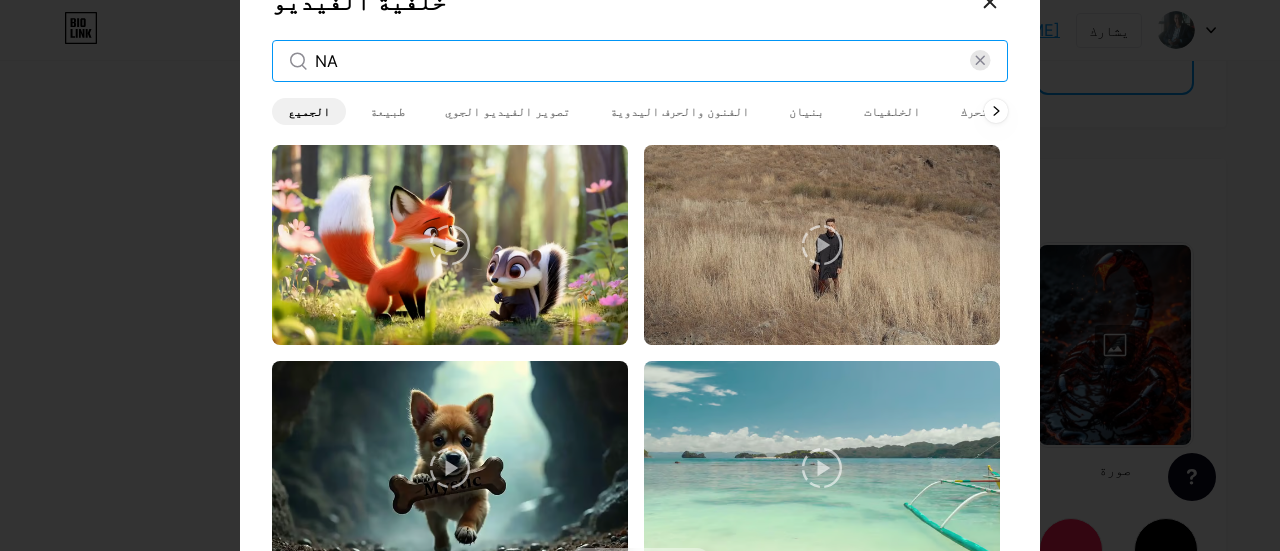 type on "N" 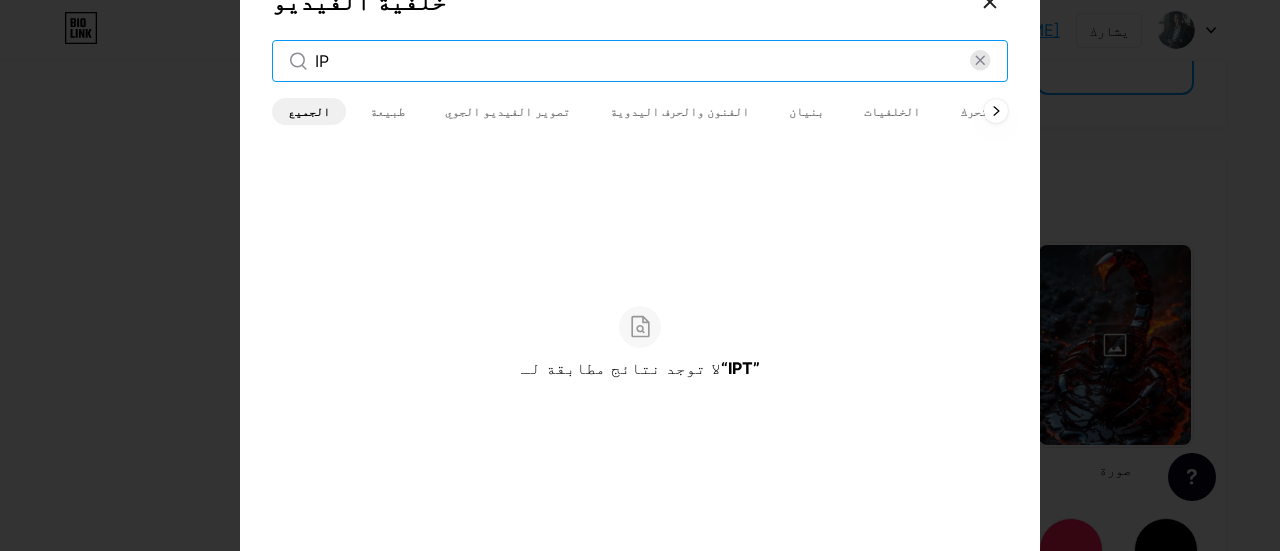 type on "I" 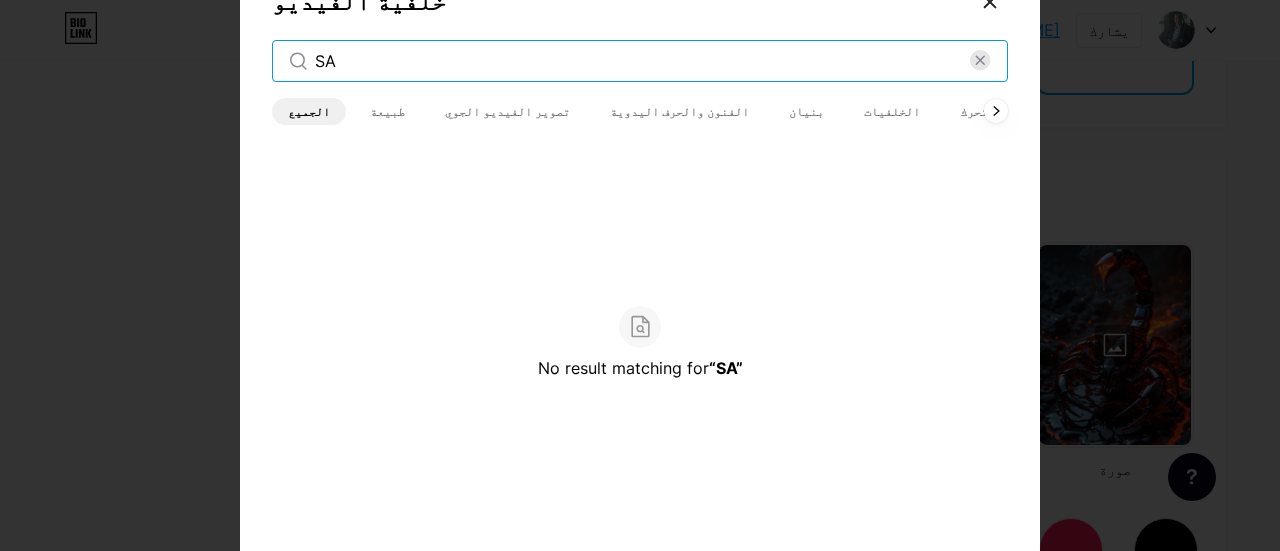 type on "S" 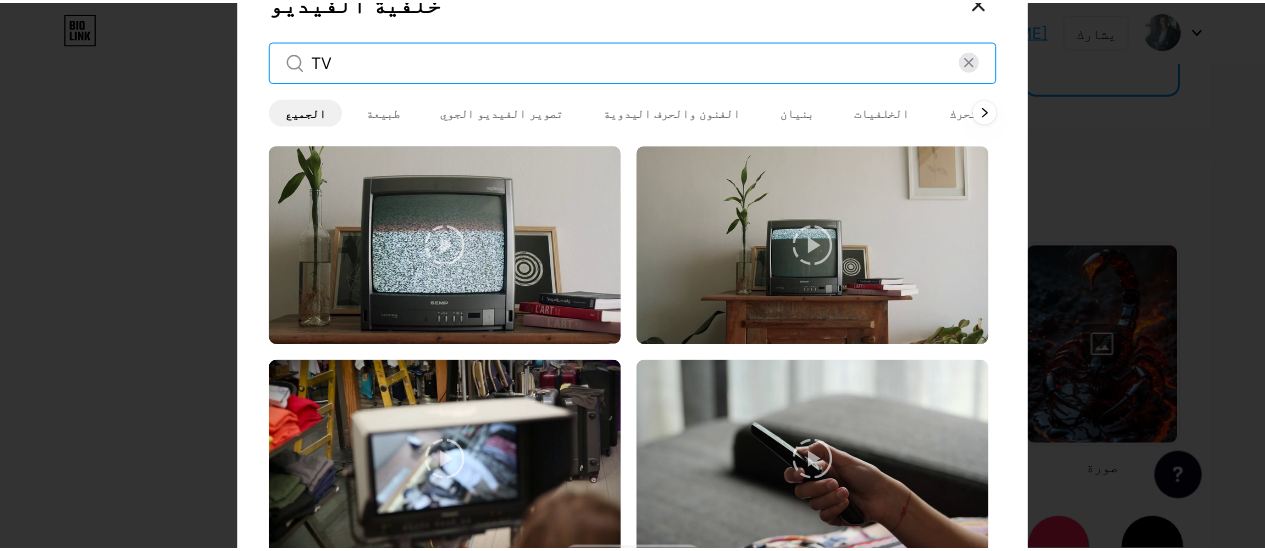 scroll, scrollTop: 44, scrollLeft: 0, axis: vertical 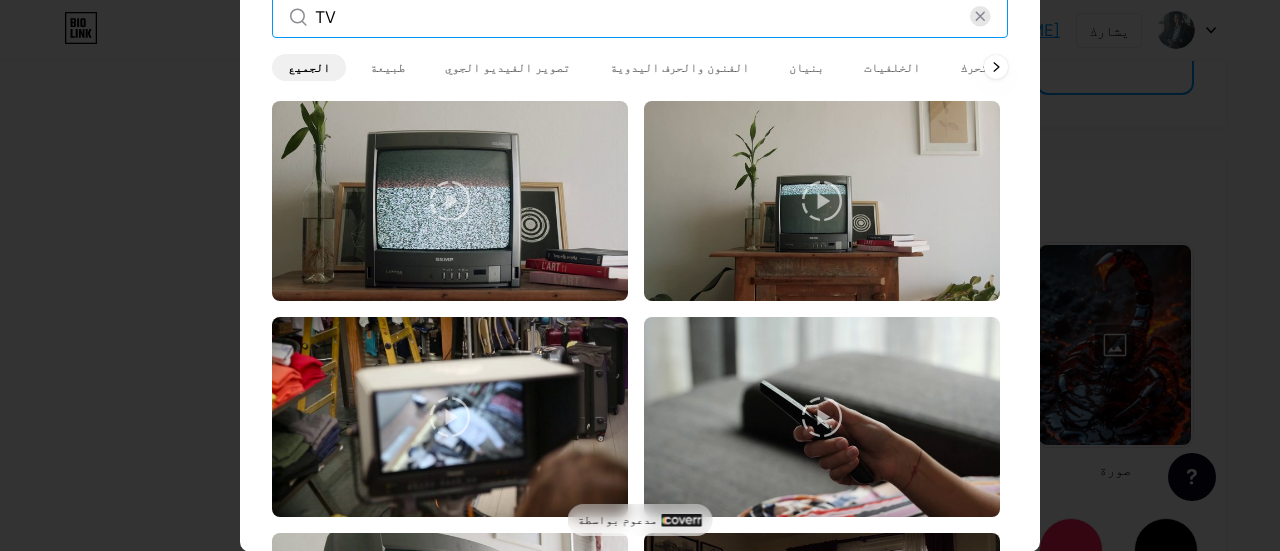 type on "TV" 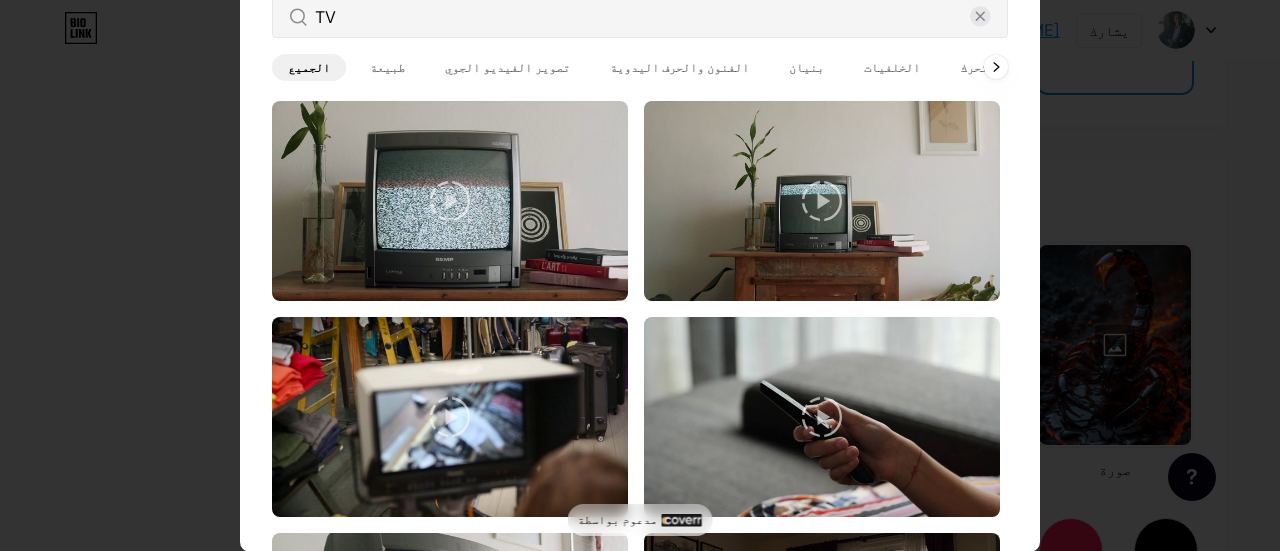 click on "تصوير الفيديو الجوي" at bounding box center (507, 67) 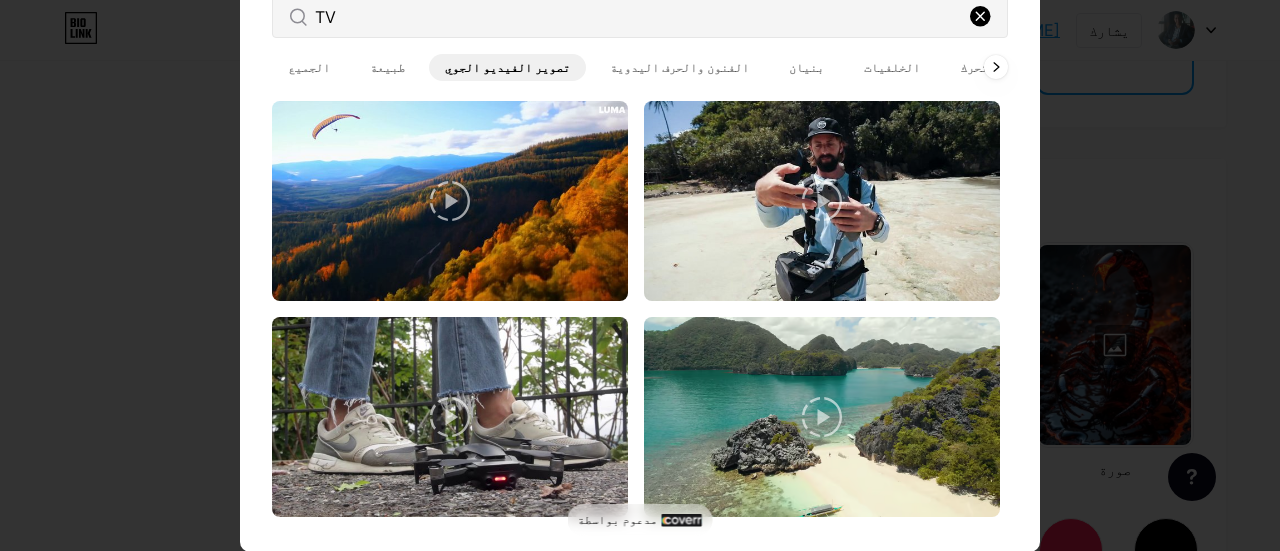 click 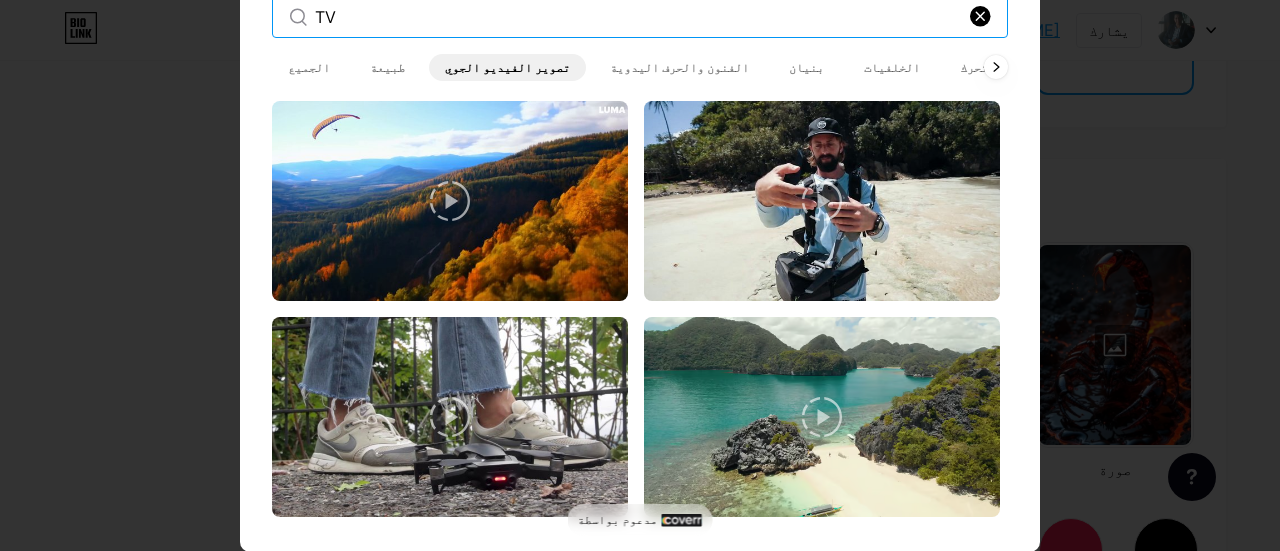 type 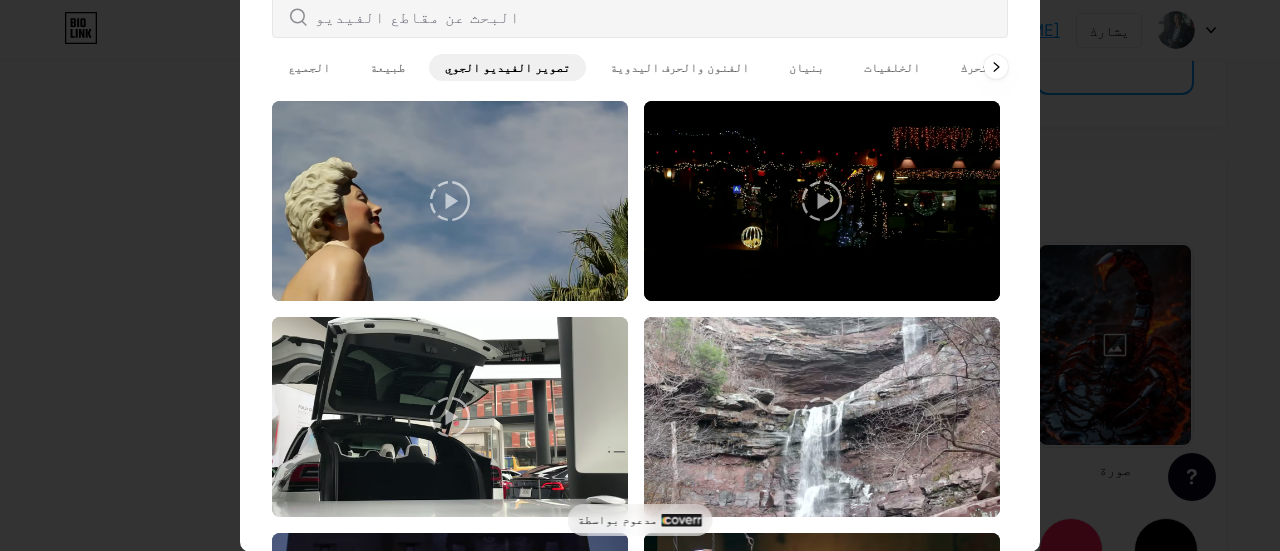 click at bounding box center (640, 231) 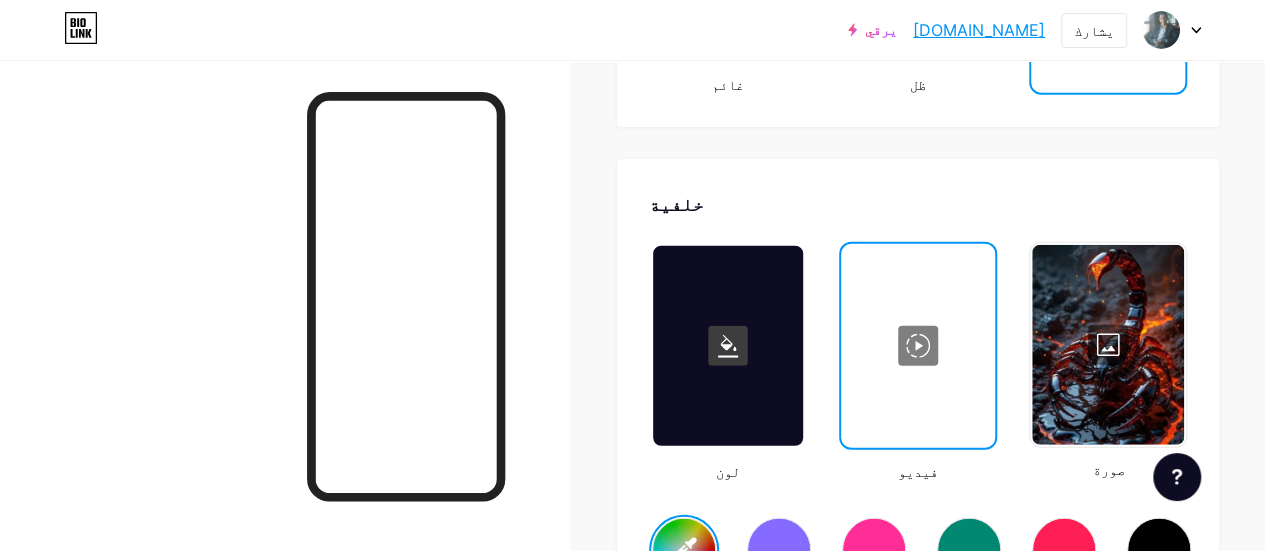 click at bounding box center [1108, 345] 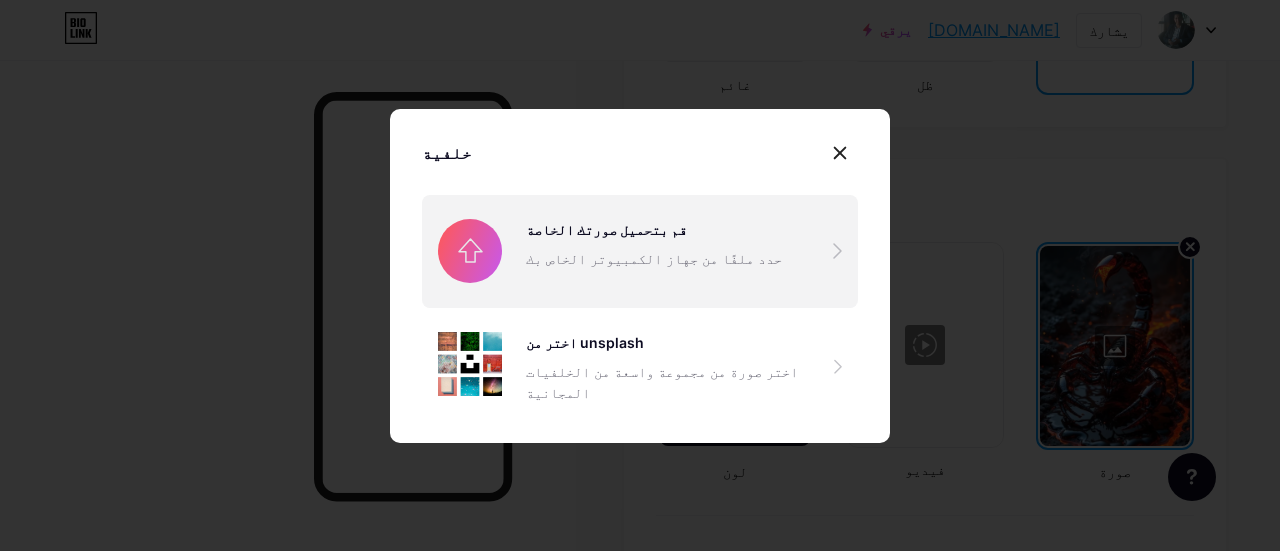 click at bounding box center [640, 251] 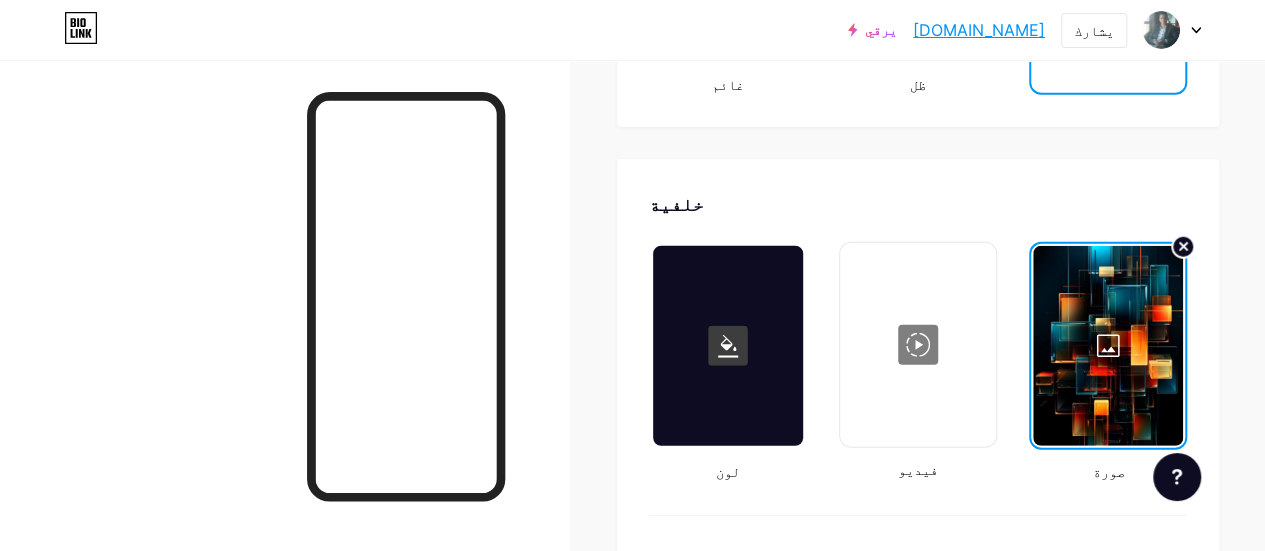 click on "[DOMAIN_NAME]" at bounding box center [979, 30] 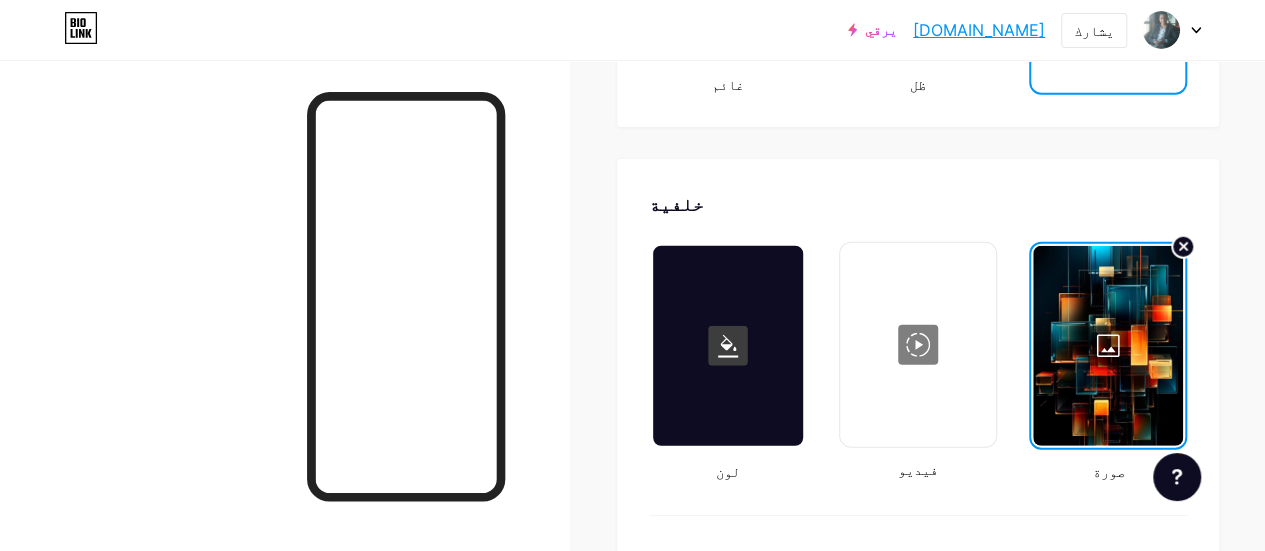 click at bounding box center (1108, 346) 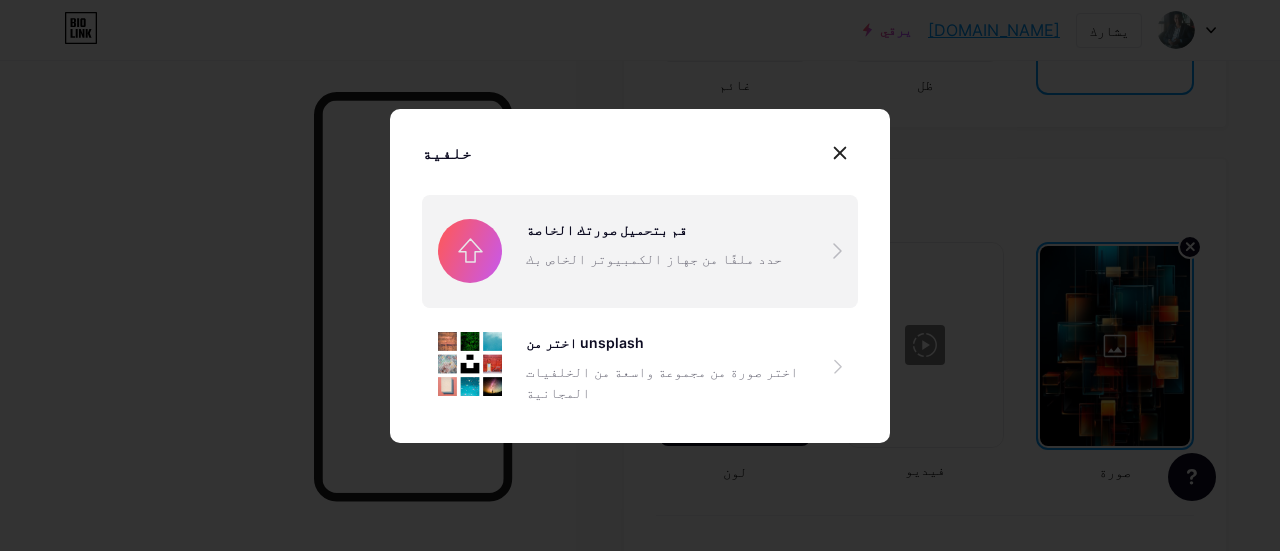 click at bounding box center (640, 251) 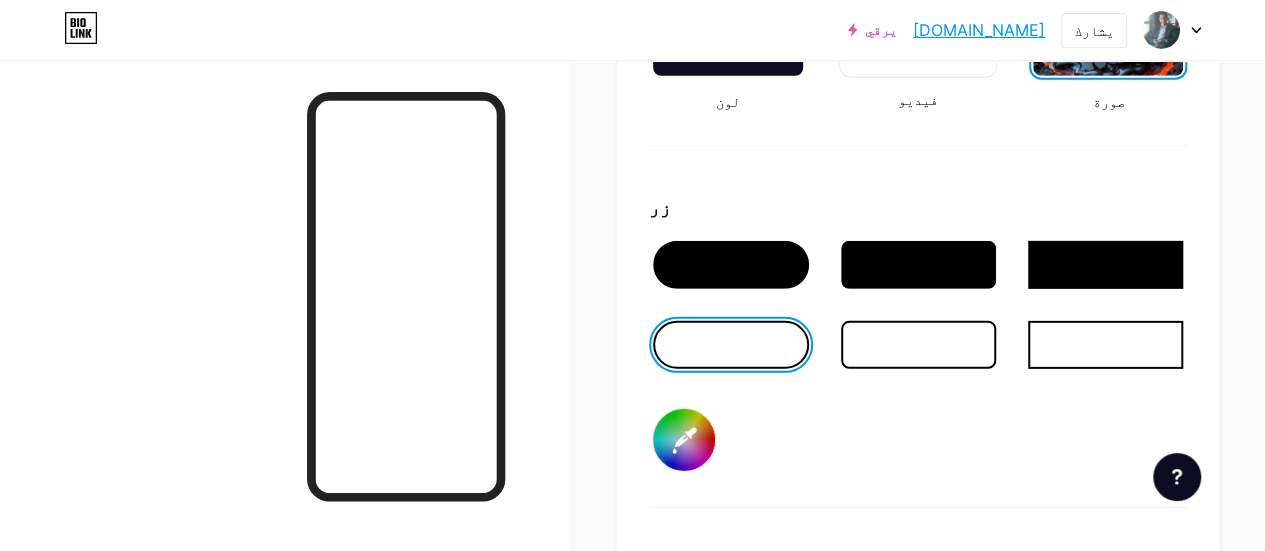 scroll, scrollTop: 2993, scrollLeft: 0, axis: vertical 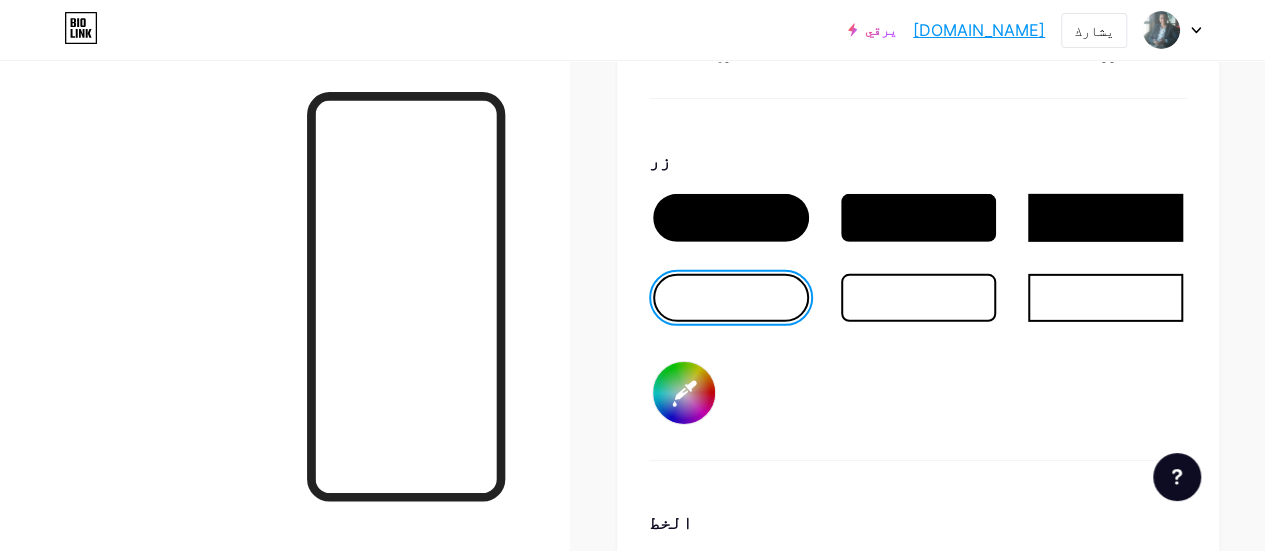 click on "#f50f0f" at bounding box center (684, 393) 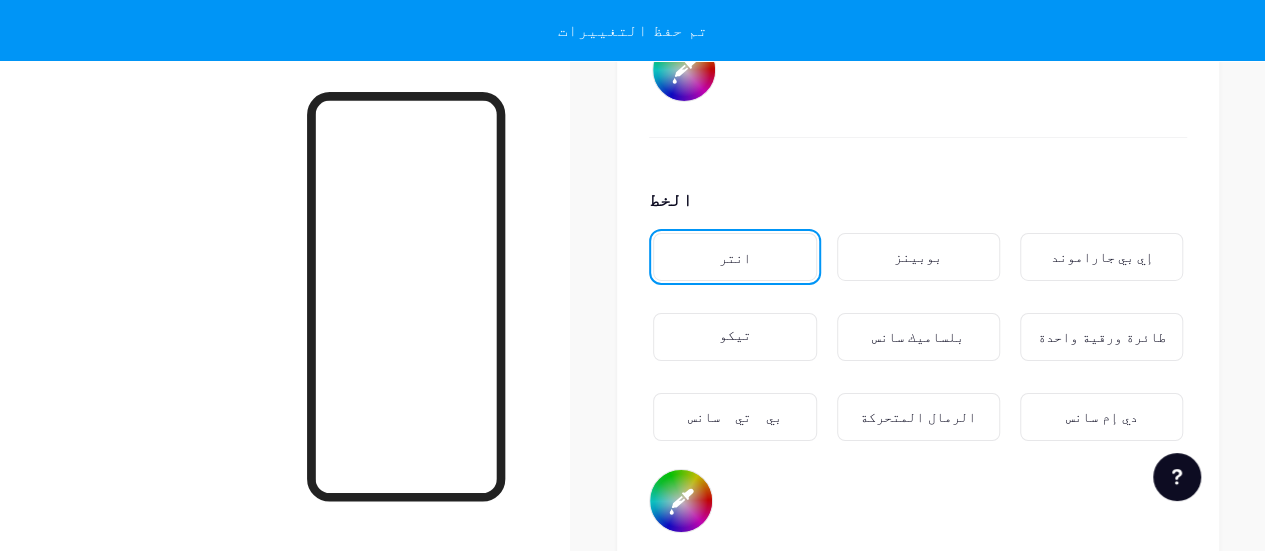 scroll, scrollTop: 3392, scrollLeft: 0, axis: vertical 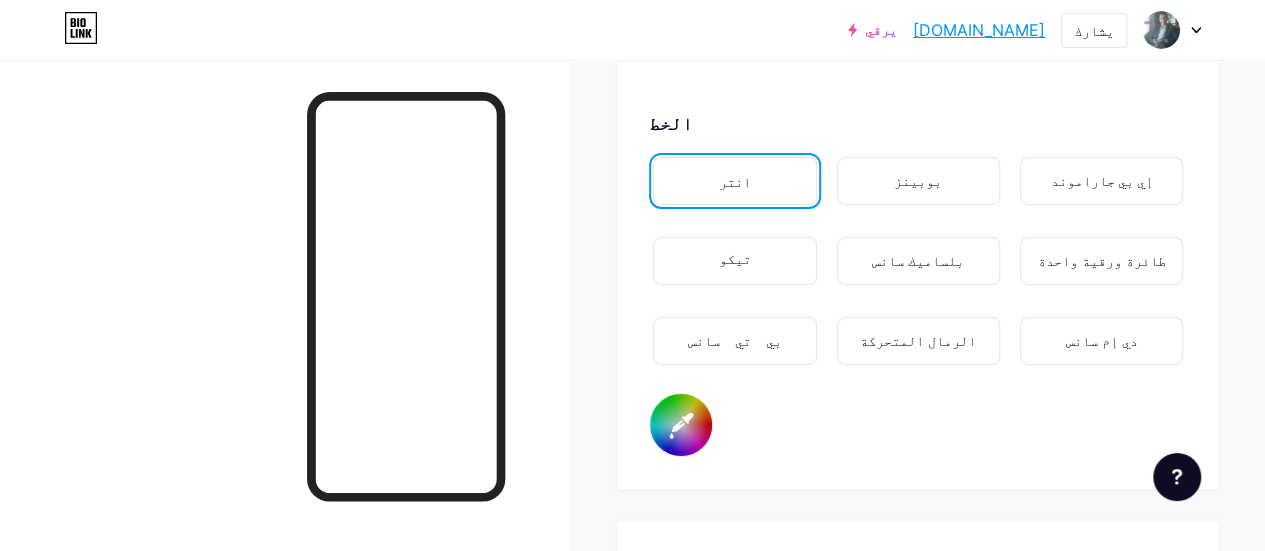 click on "#fd0808" at bounding box center (681, 425) 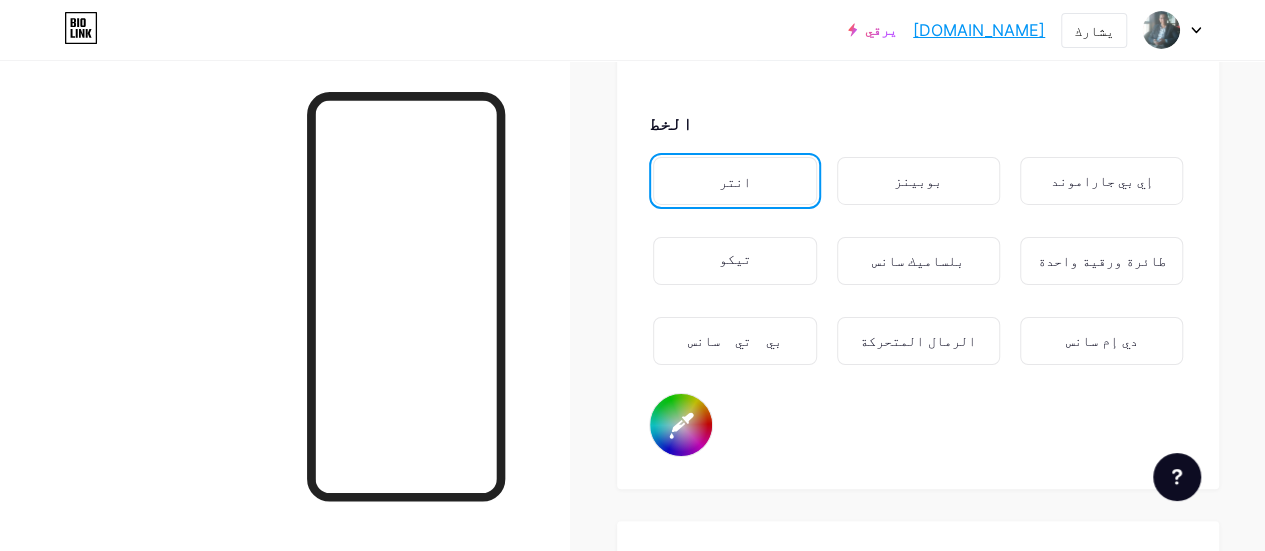 type on "#f4f3f1" 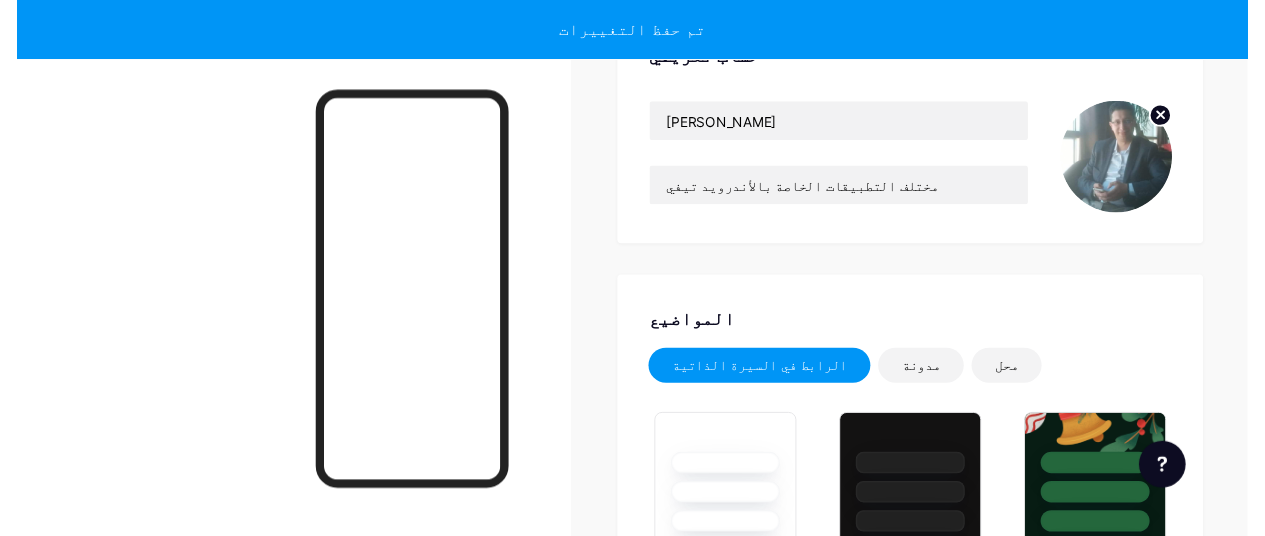 scroll, scrollTop: 0, scrollLeft: 0, axis: both 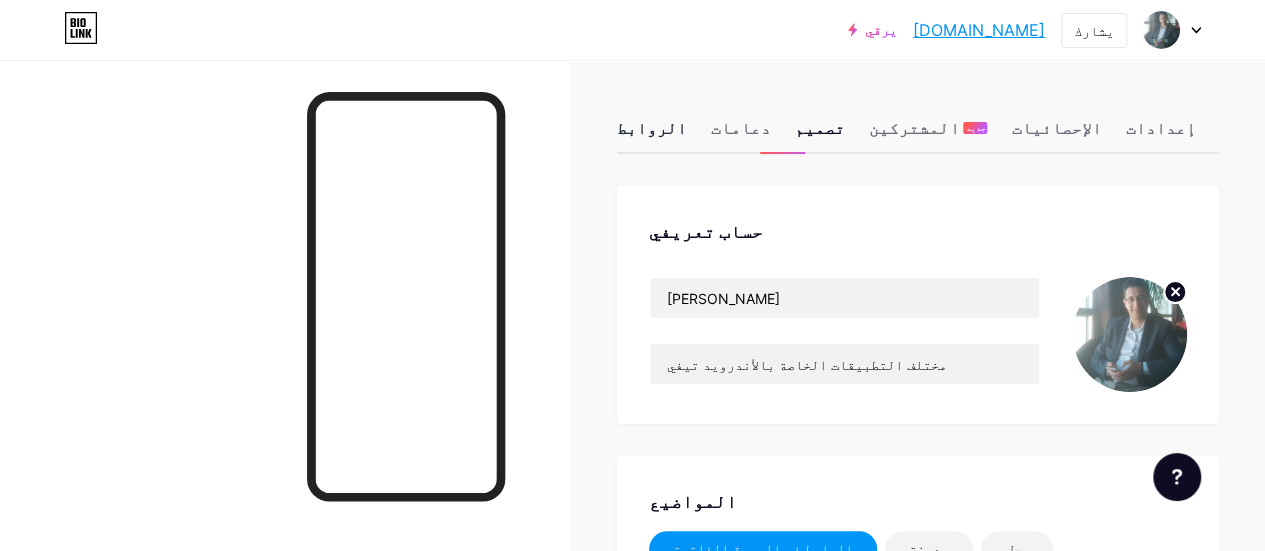 click on "الروابط" at bounding box center [652, 128] 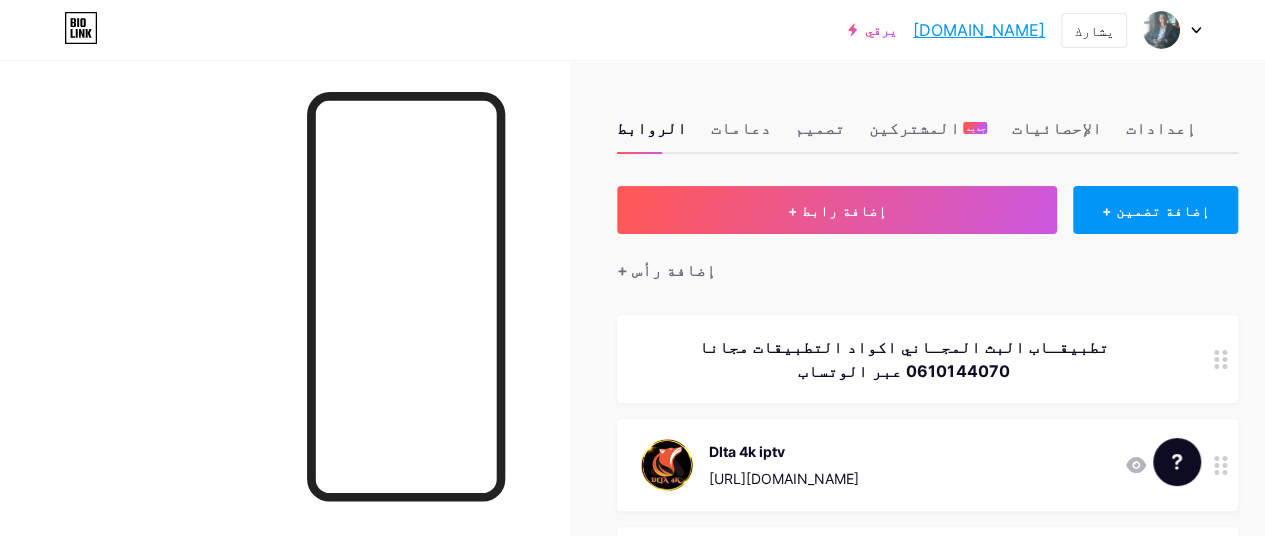 click 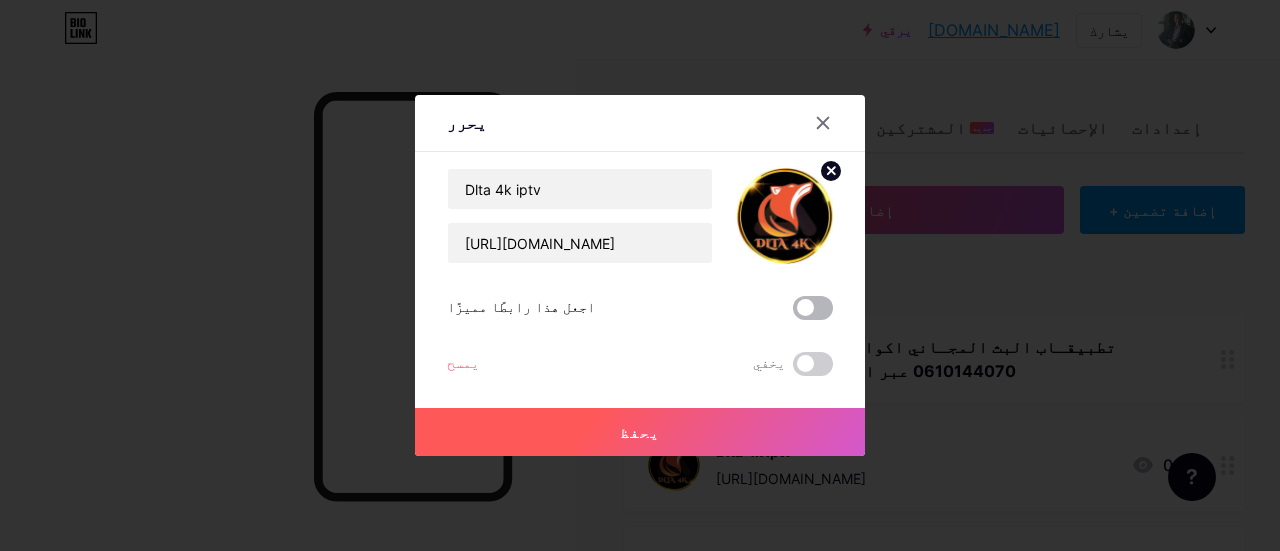 click at bounding box center (813, 308) 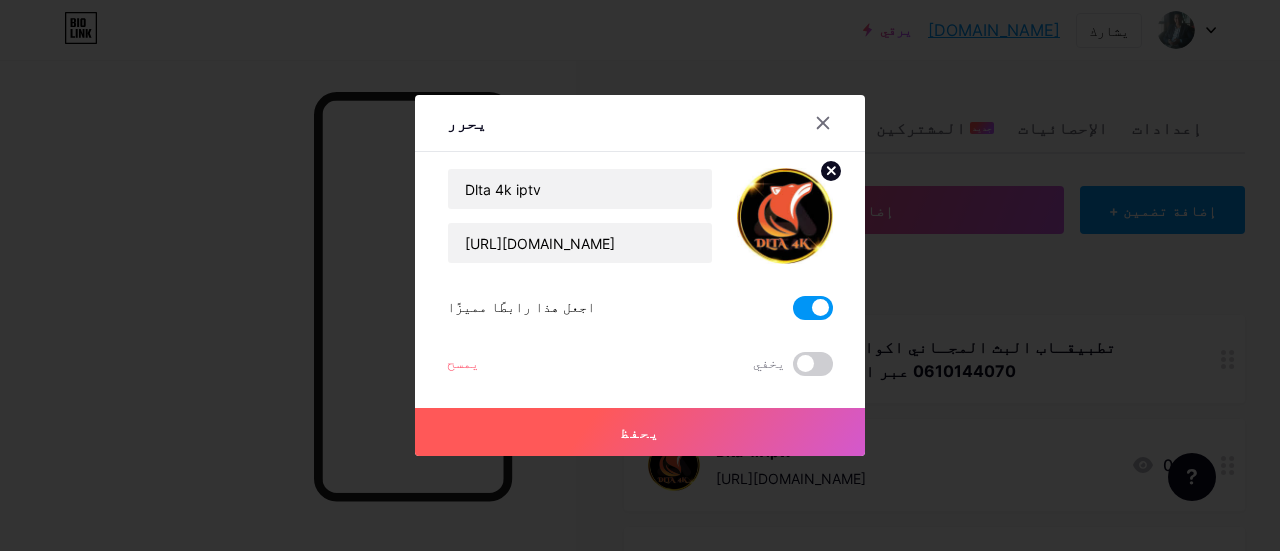 click on "يحفظ" at bounding box center (640, 432) 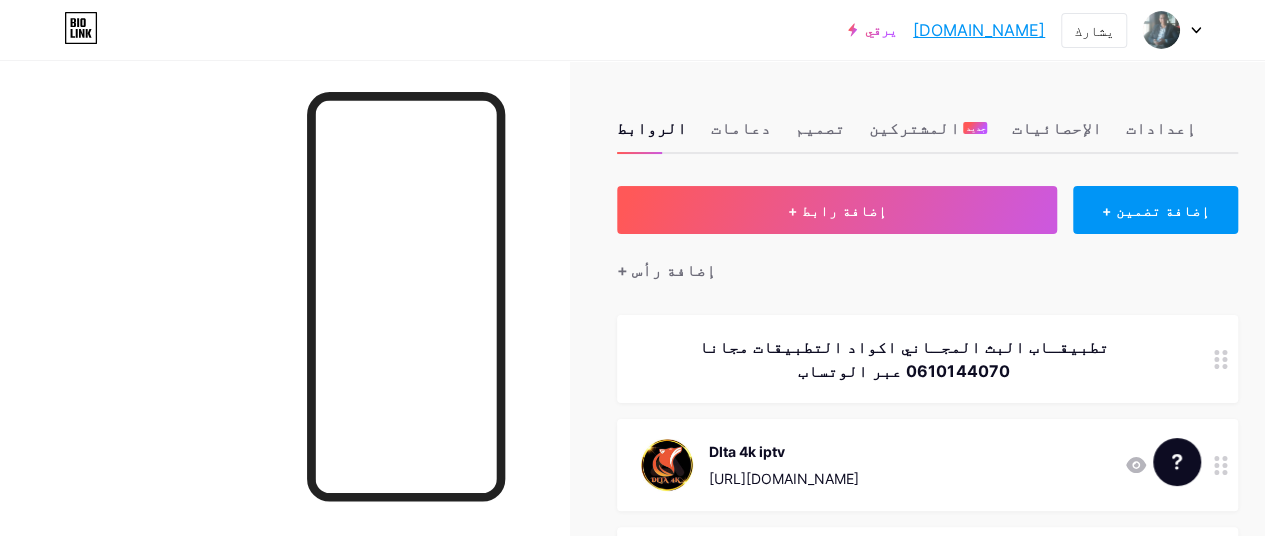 click on "[DOMAIN_NAME]" at bounding box center (979, 30) 